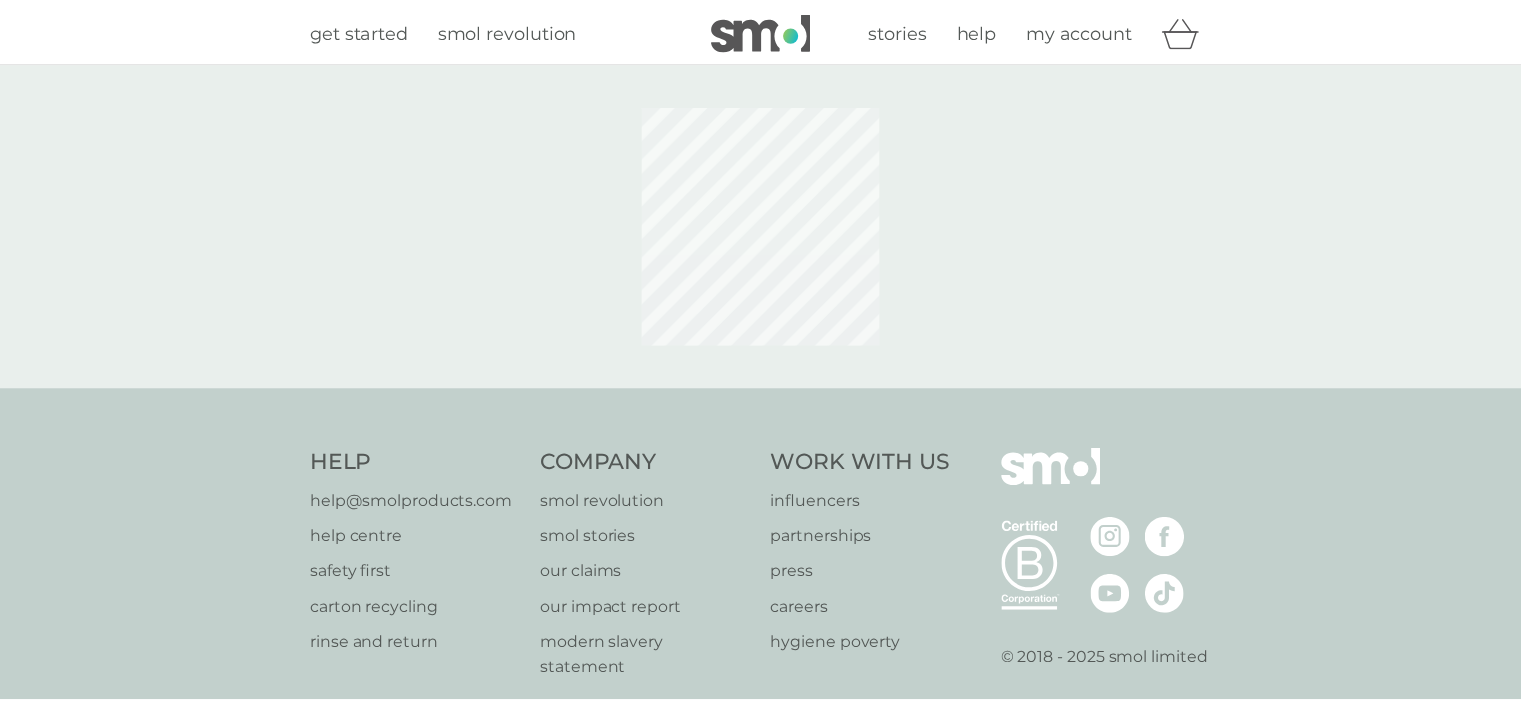 scroll, scrollTop: 0, scrollLeft: 0, axis: both 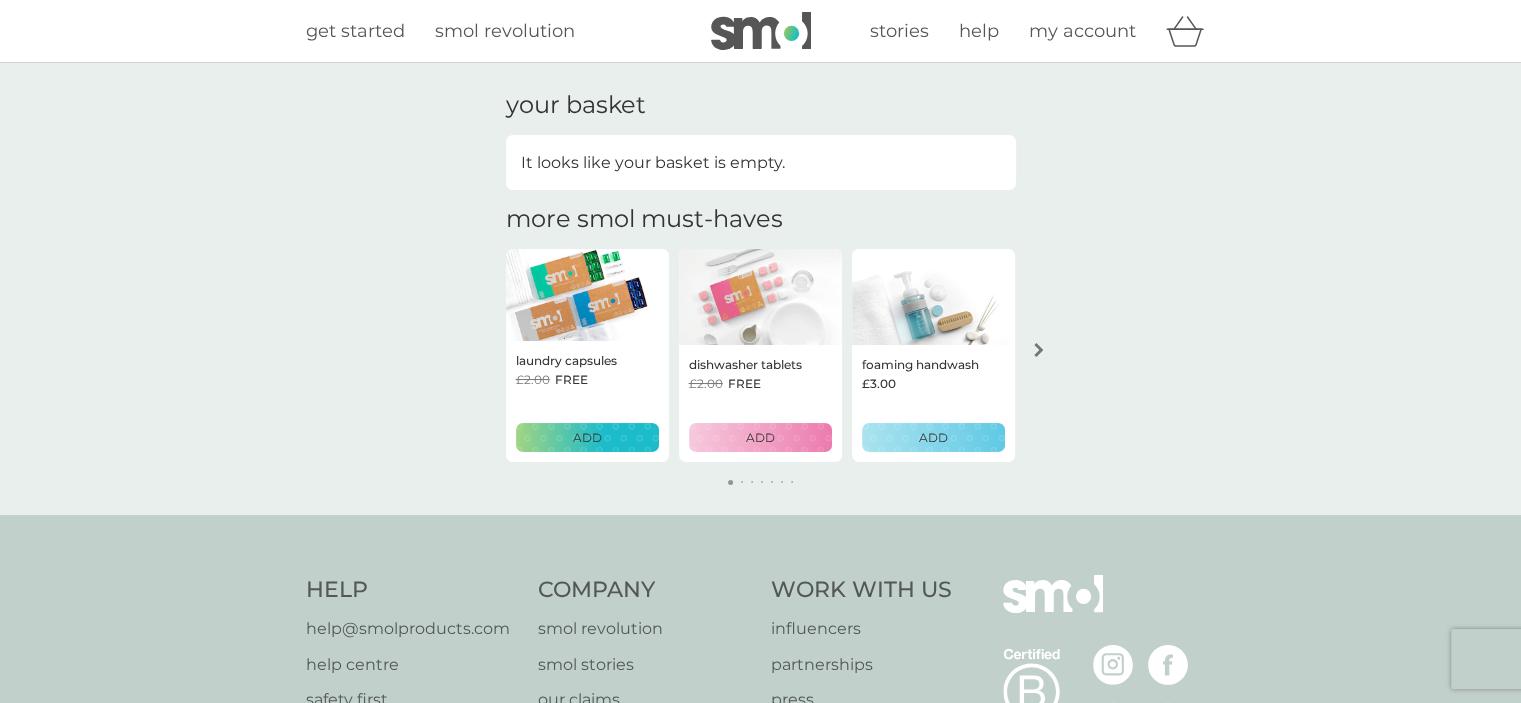 click on "It looks like your basket is empty." at bounding box center [761, 163] 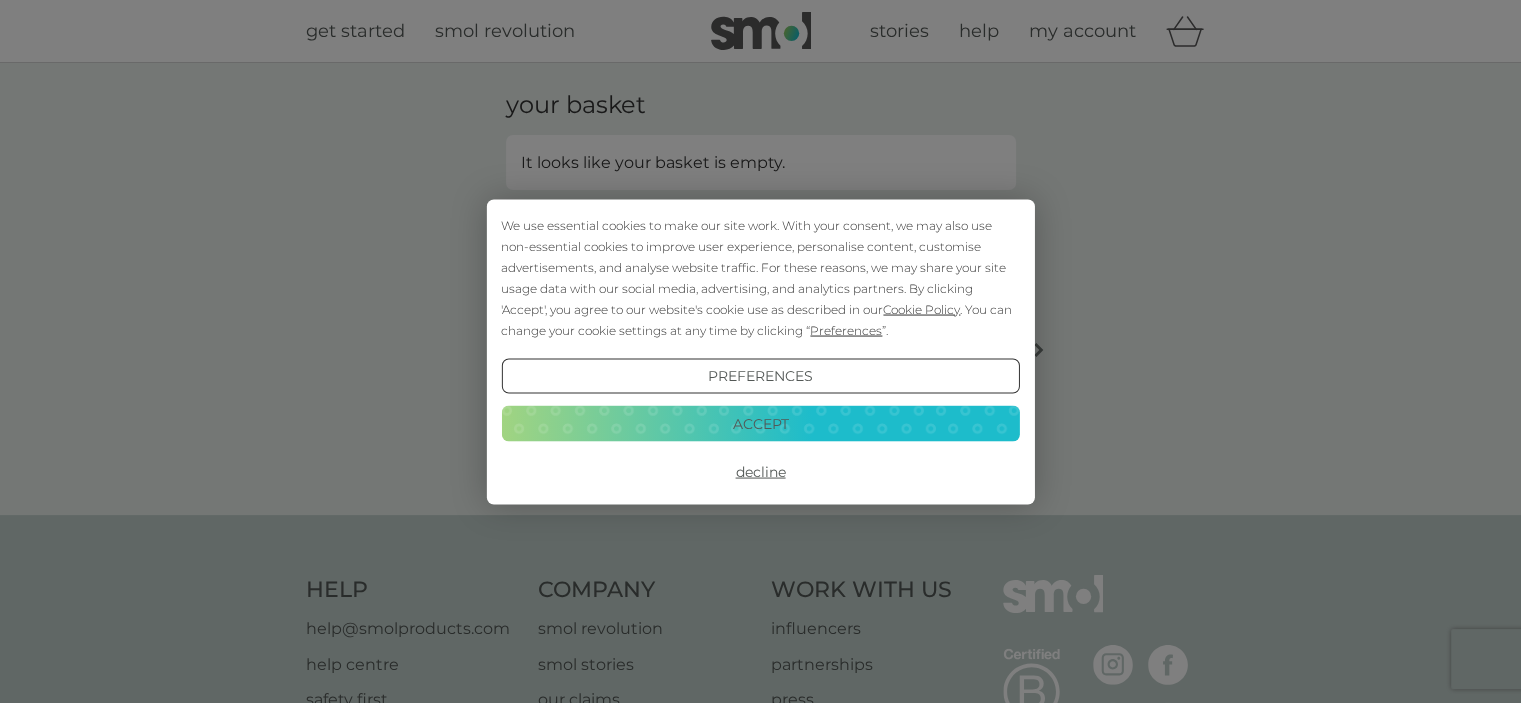 click on "Accept" at bounding box center (760, 424) 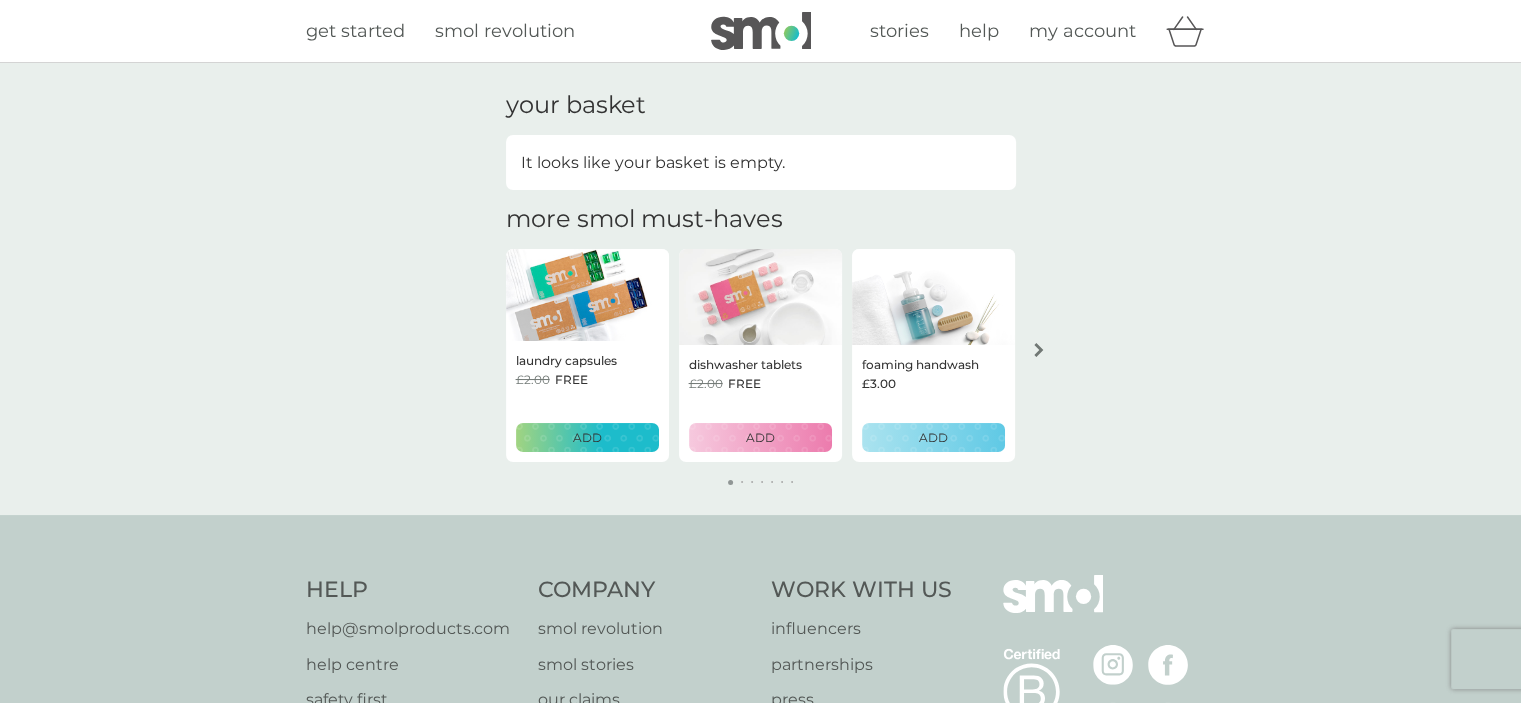 click on "my account" at bounding box center [1082, 31] 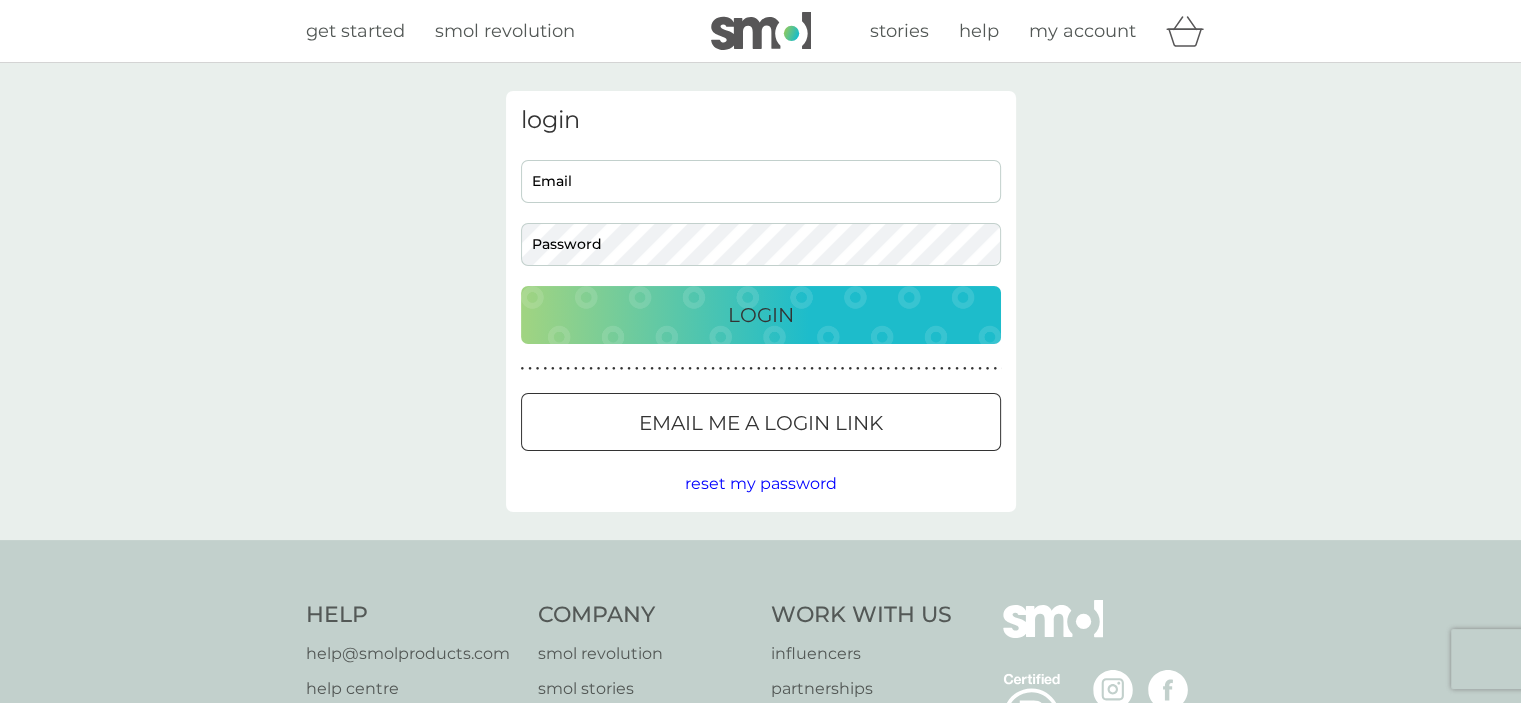 type on "[USERNAME]@example.com" 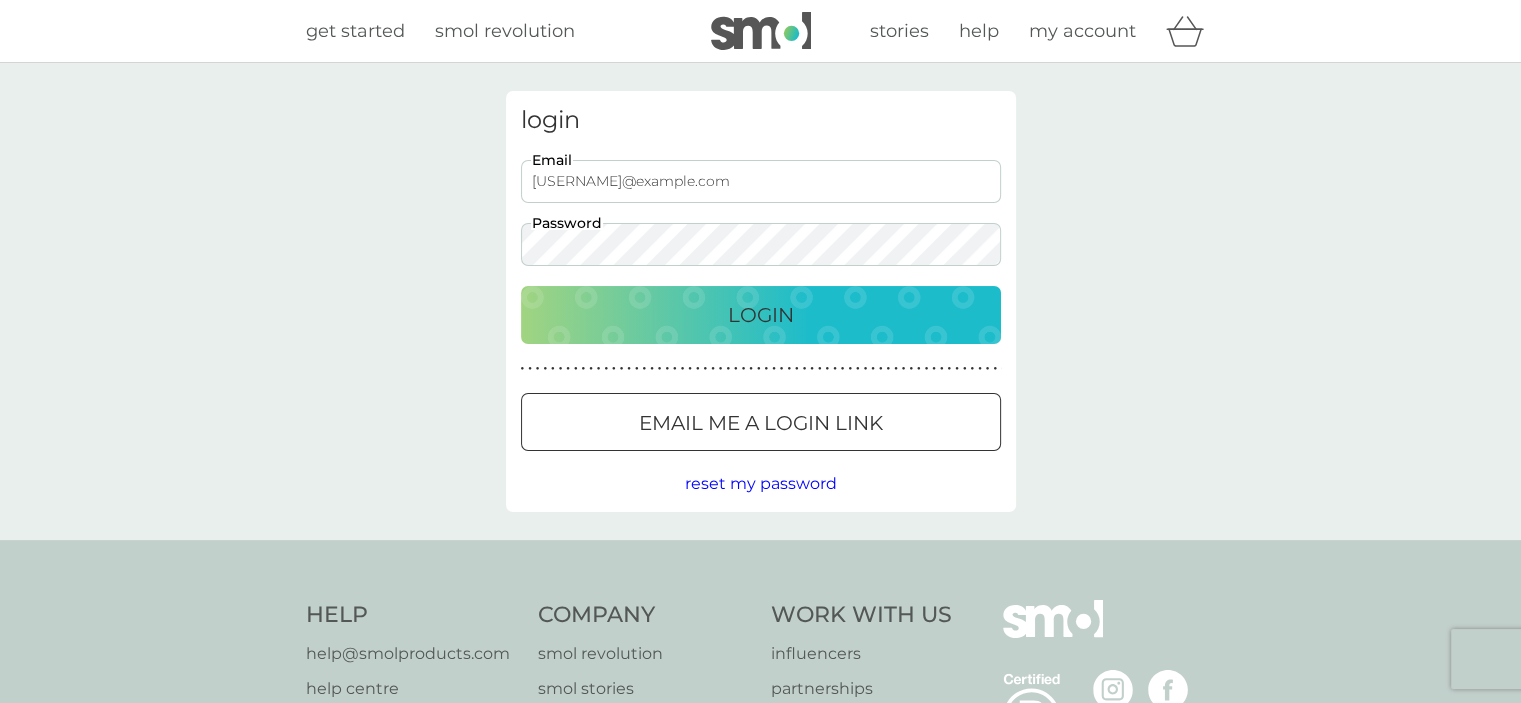click on "Login" at bounding box center [761, 315] 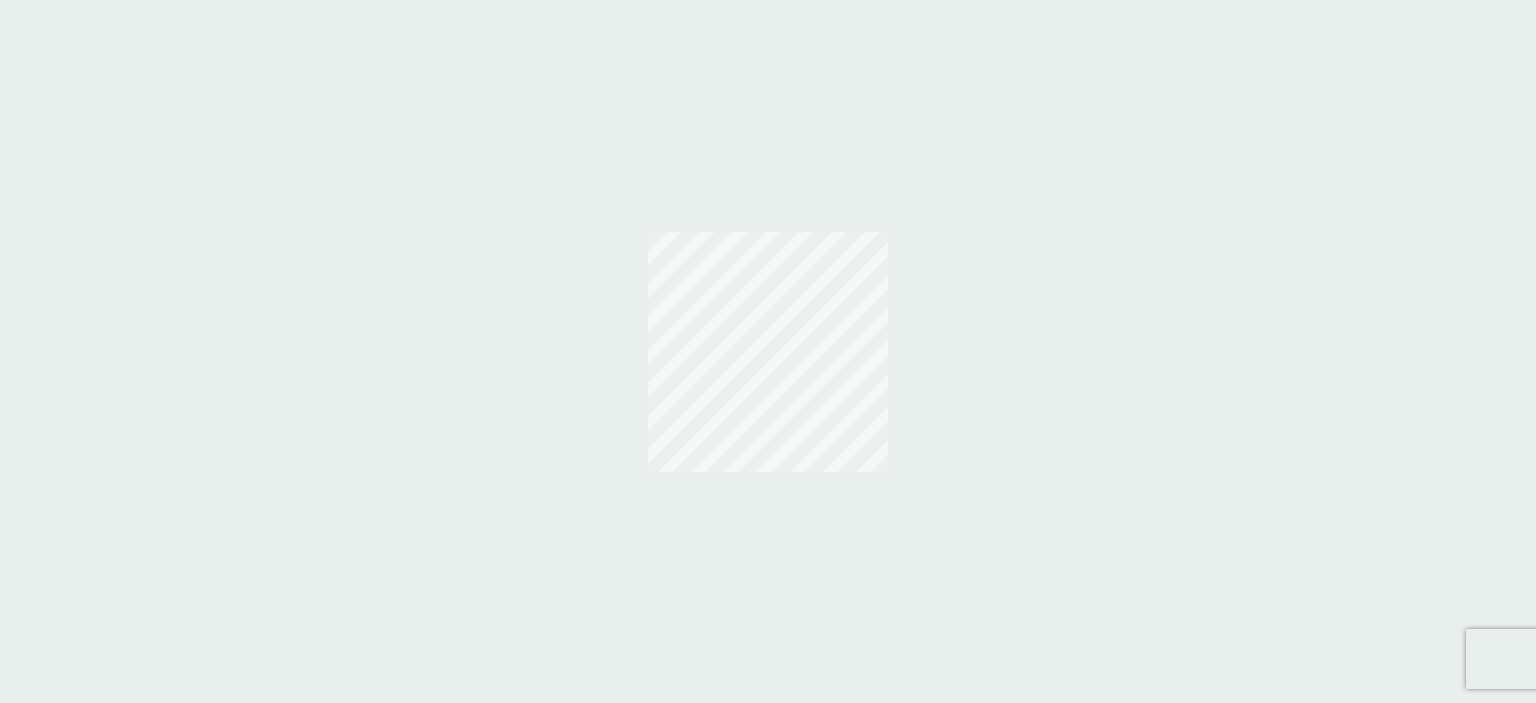 scroll, scrollTop: 0, scrollLeft: 0, axis: both 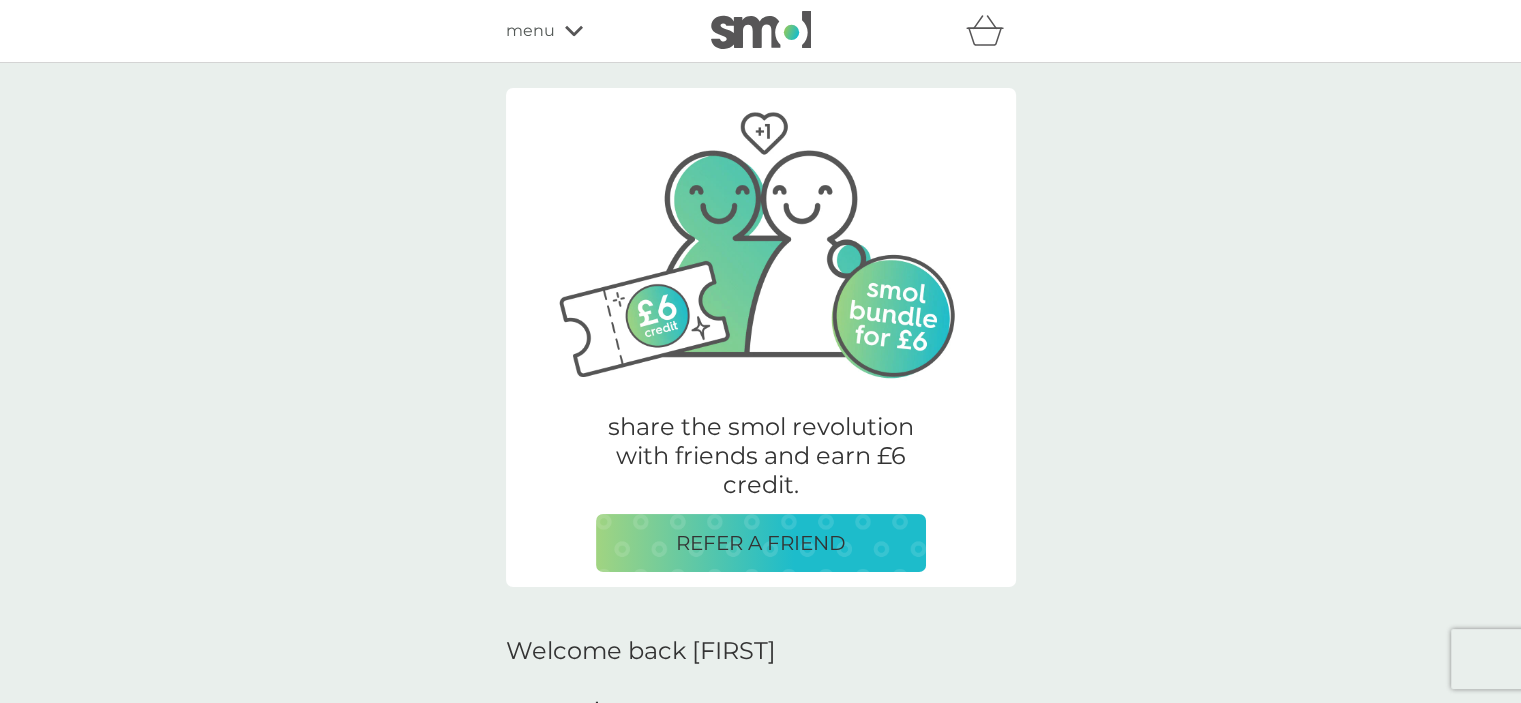 click on "menu" at bounding box center [530, 31] 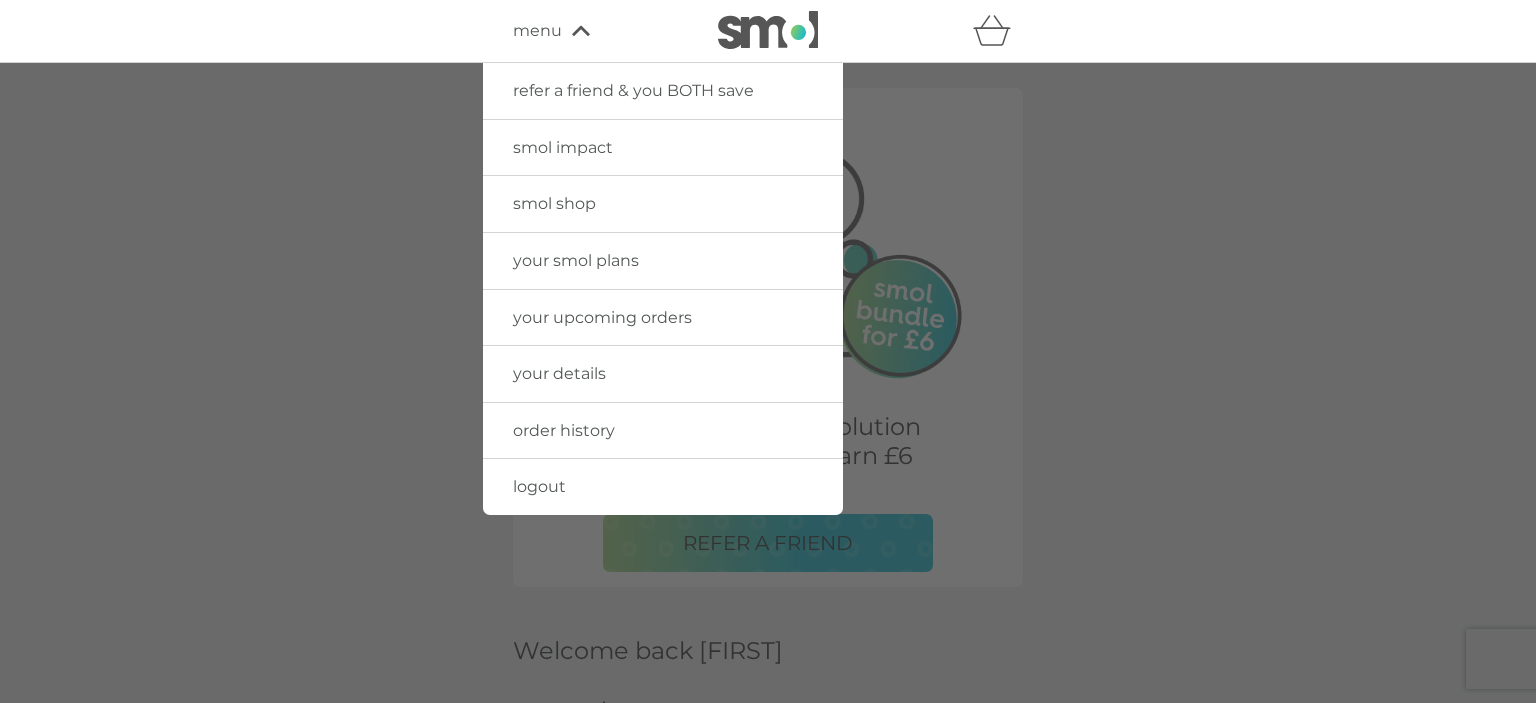 click on "smol shop" at bounding box center [554, 203] 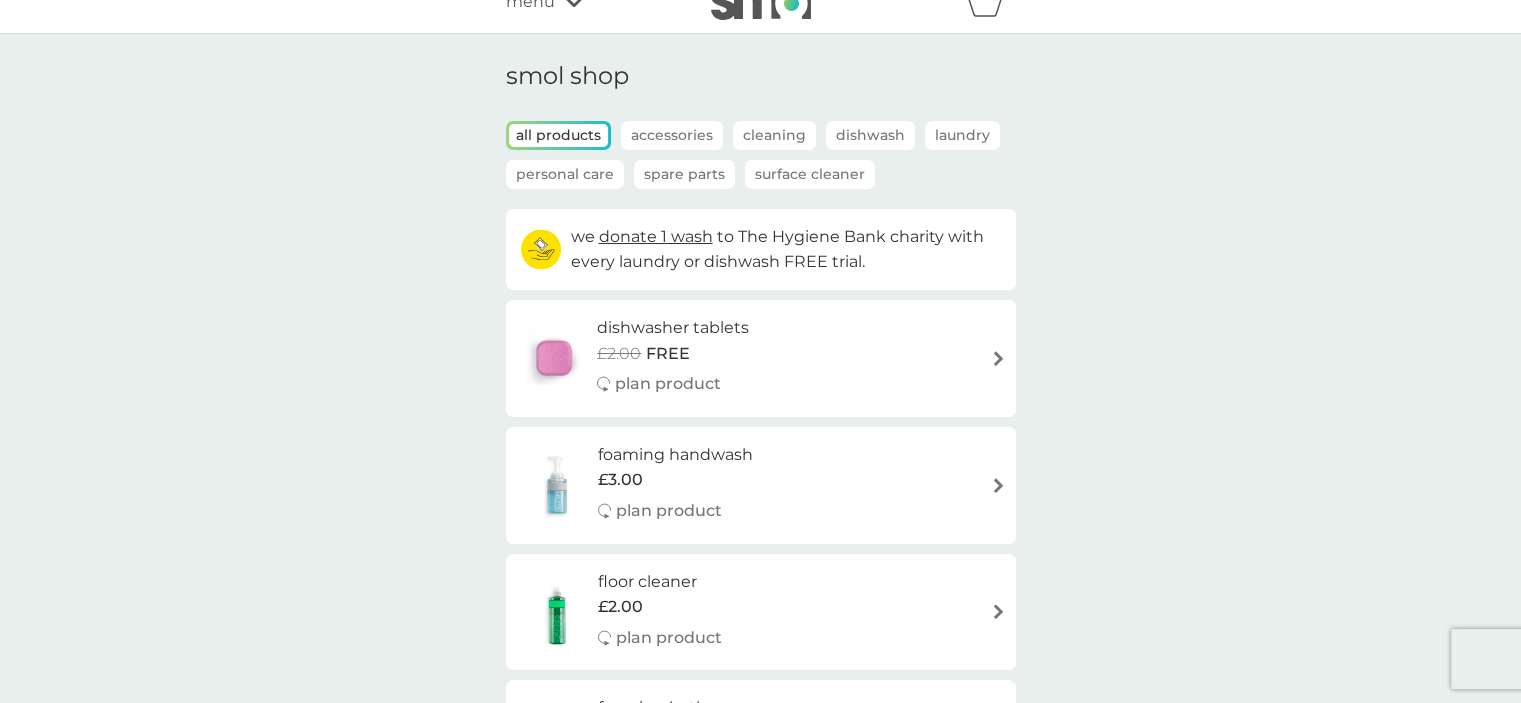 scroll, scrollTop: 34, scrollLeft: 0, axis: vertical 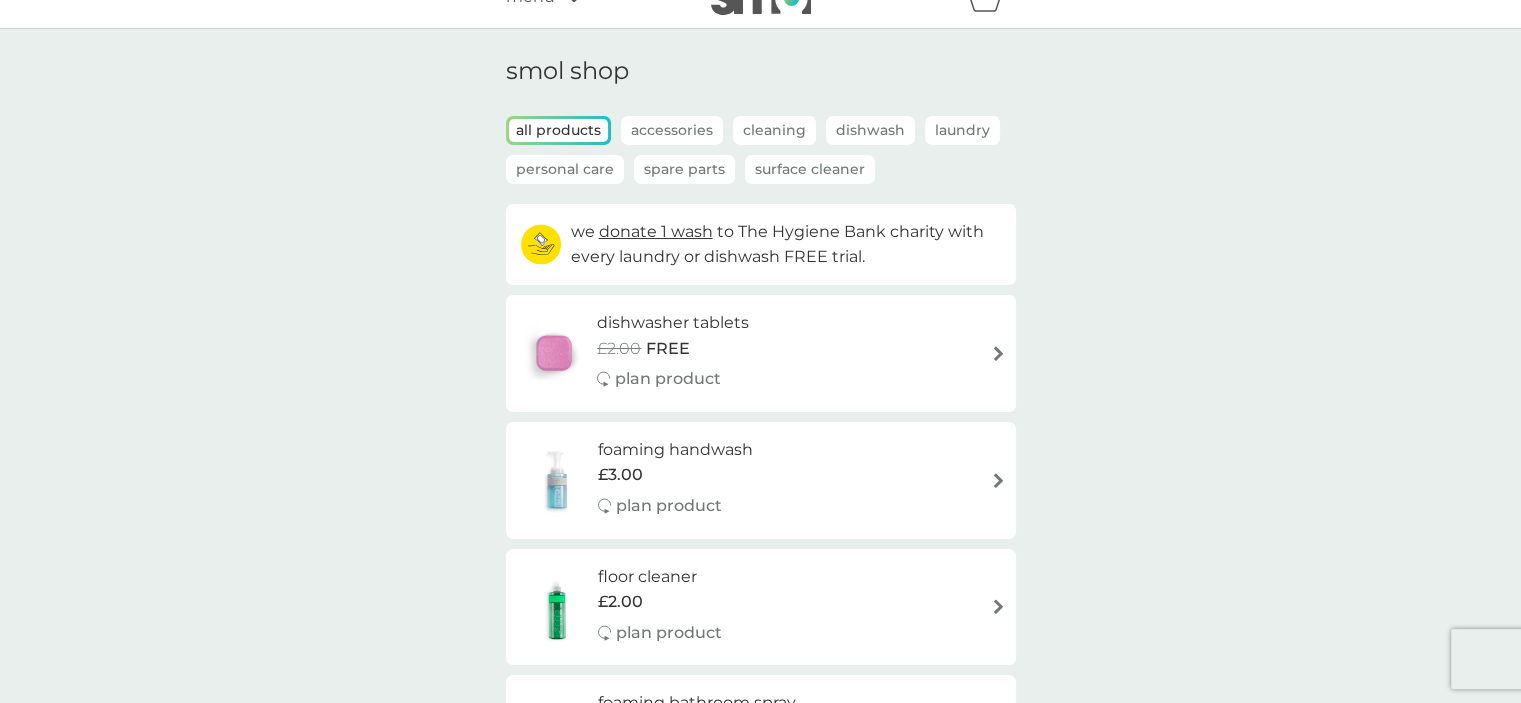 click on "Personal Care" at bounding box center (565, 169) 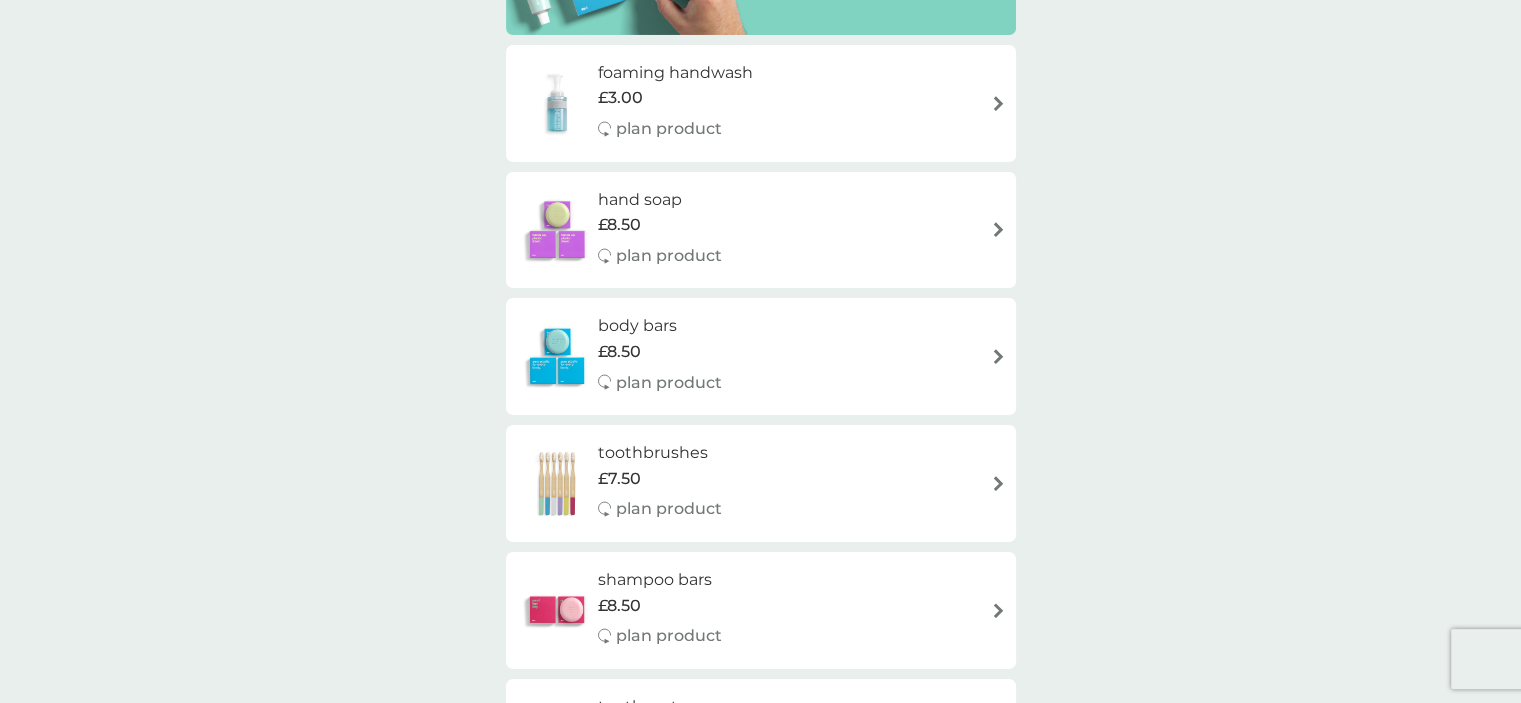 scroll, scrollTop: 407, scrollLeft: 0, axis: vertical 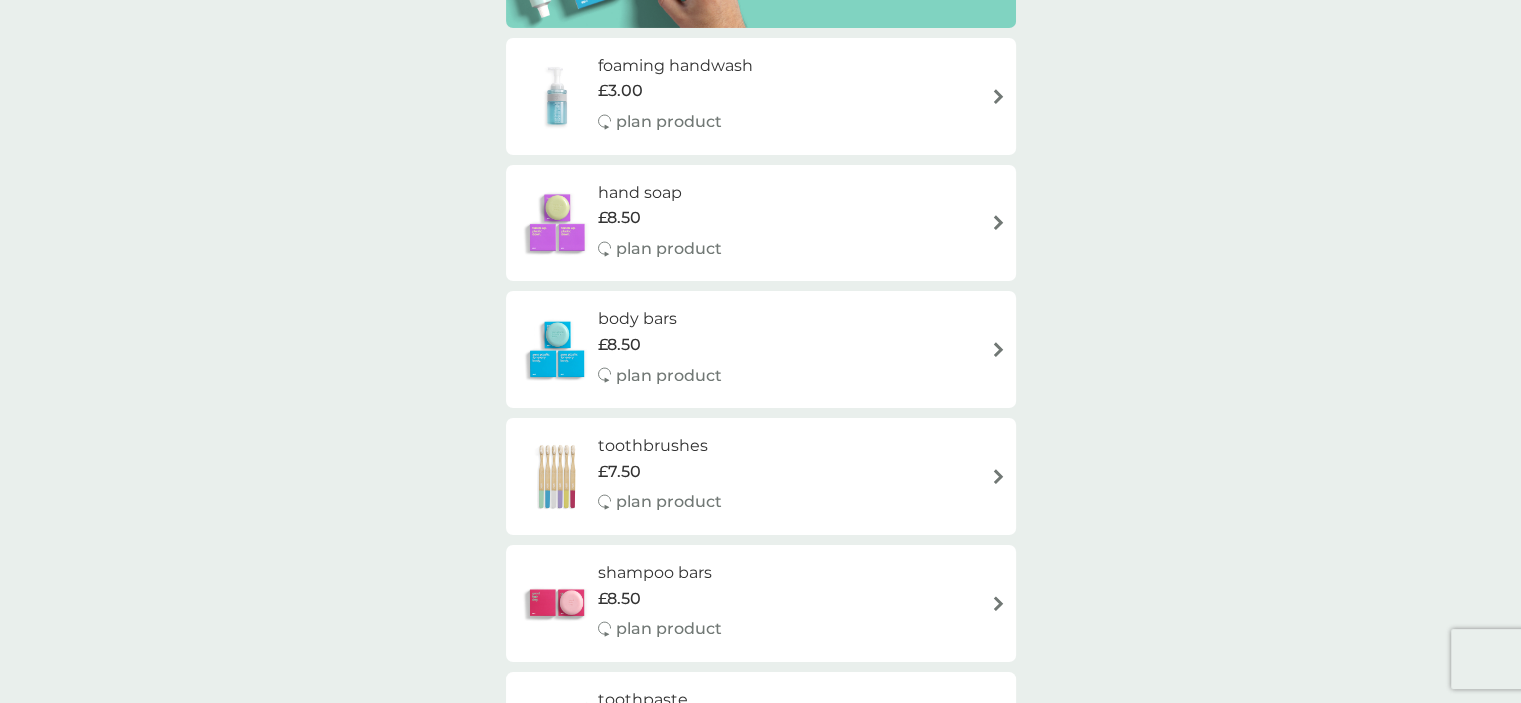 click on "£8.50" at bounding box center [660, 599] 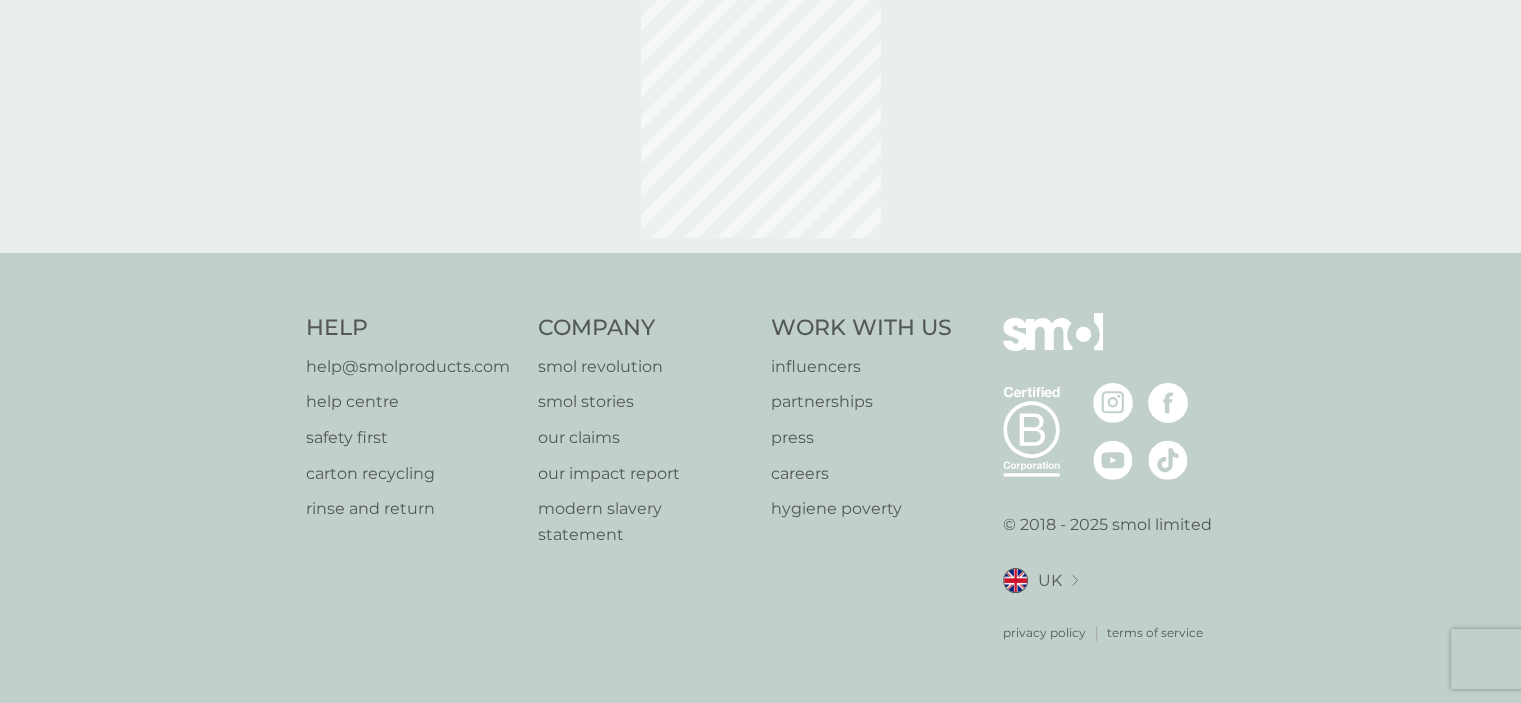 scroll, scrollTop: 0, scrollLeft: 0, axis: both 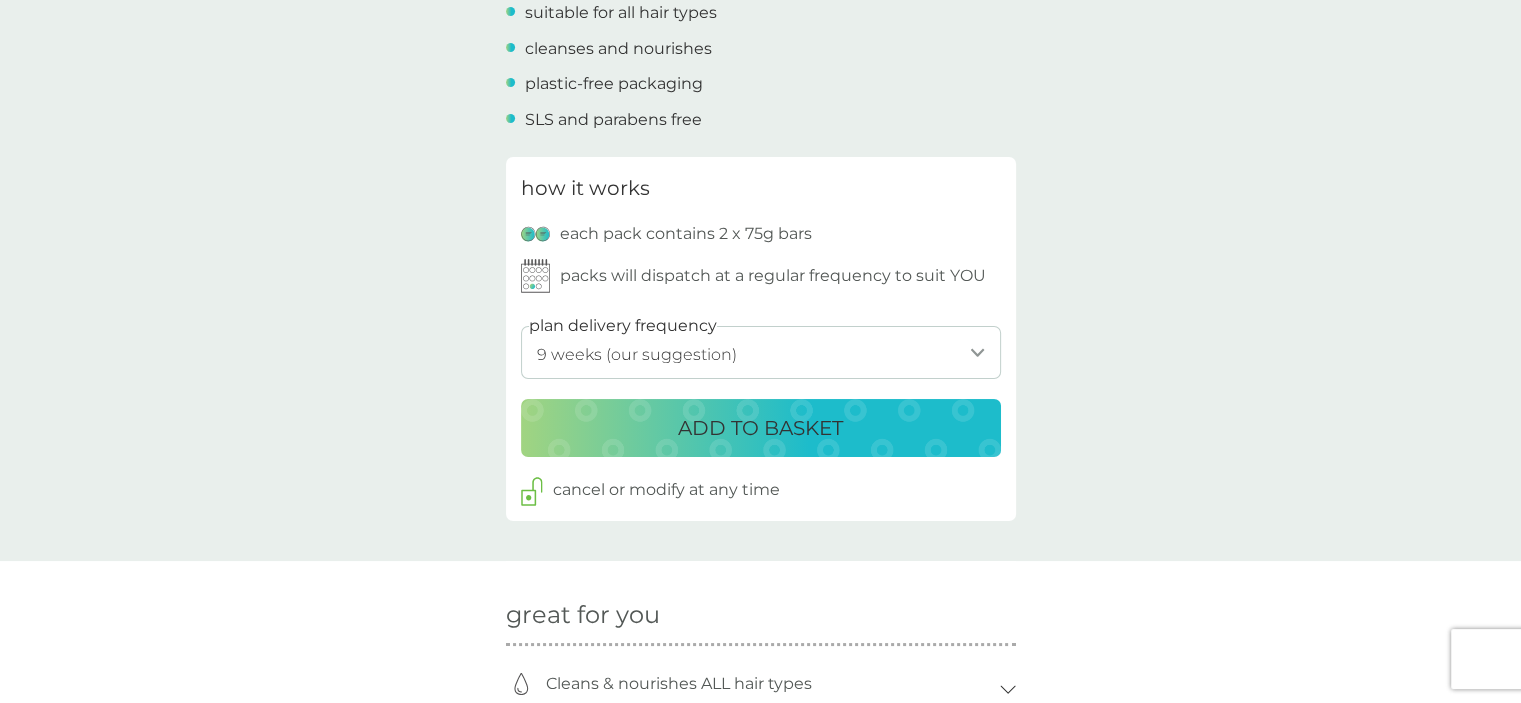 click on "1 week  2 weeks  3 weeks  4 weeks  5 weeks  6 weeks  7 weeks  8 weeks  9 weeks (our suggestion) 10 weeks  11 weeks  12 weeks  13 weeks  14 weeks  15 weeks  16 weeks  17 weeks  18 weeks  19 weeks  20 weeks  21 weeks  22 weeks  23 weeks  24 weeks  25 weeks  26 weeks" at bounding box center [761, 352] 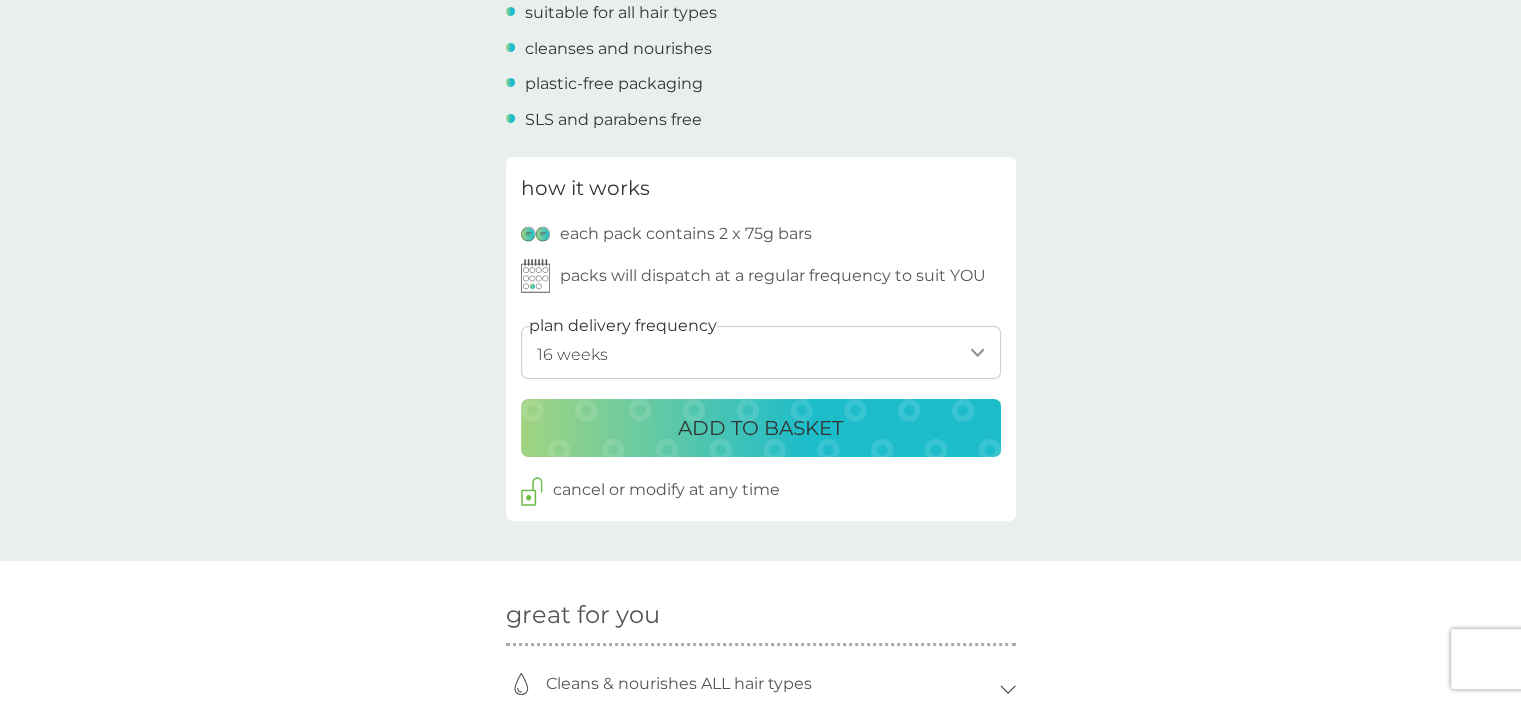 click on "1 week  2 weeks  3 weeks  4 weeks  5 weeks  6 weeks  7 weeks  8 weeks  9 weeks (our suggestion) 10 weeks  11 weeks  12 weeks  13 weeks  14 weeks  15 weeks  16 weeks  17 weeks  18 weeks  19 weeks  20 weeks  21 weeks  22 weeks  23 weeks  24 weeks  25 weeks  26 weeks" at bounding box center [761, 352] 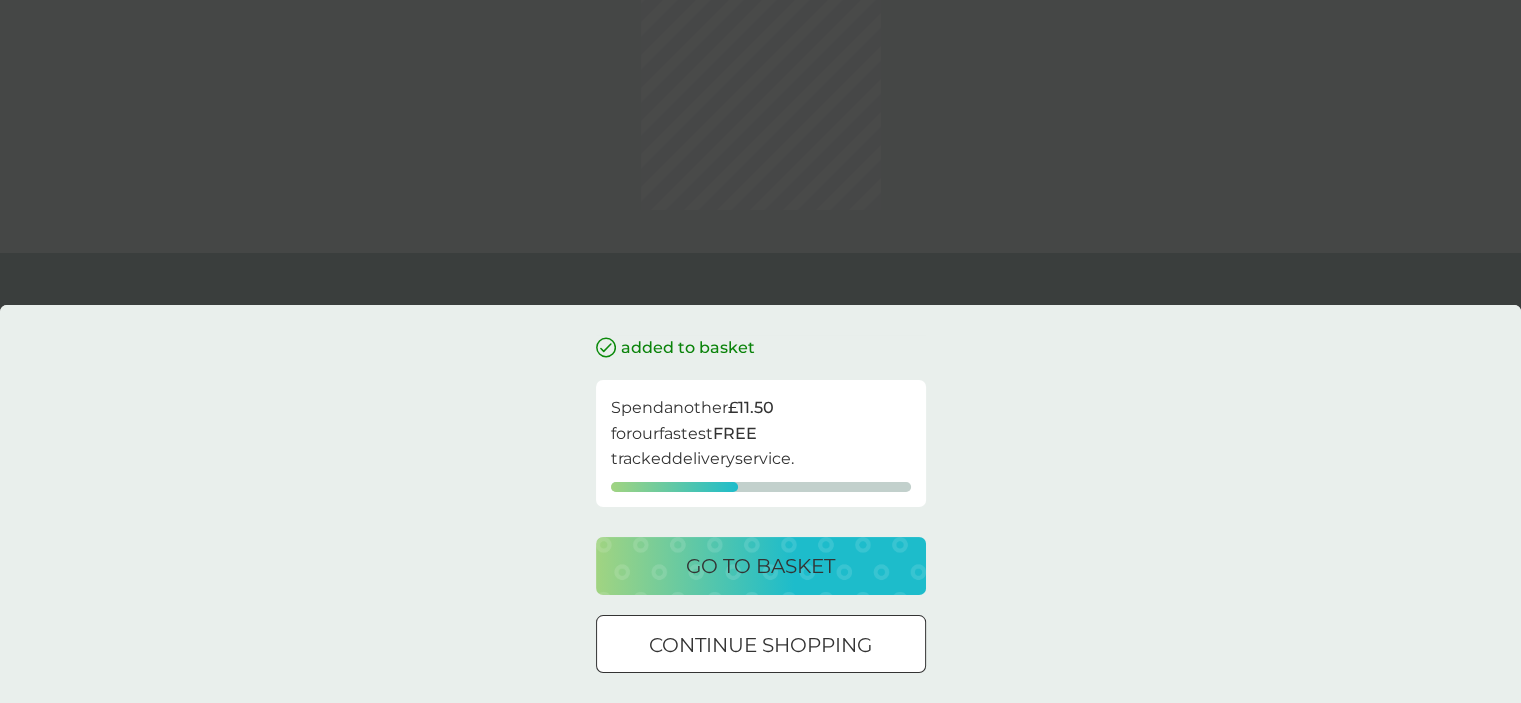scroll, scrollTop: 0, scrollLeft: 0, axis: both 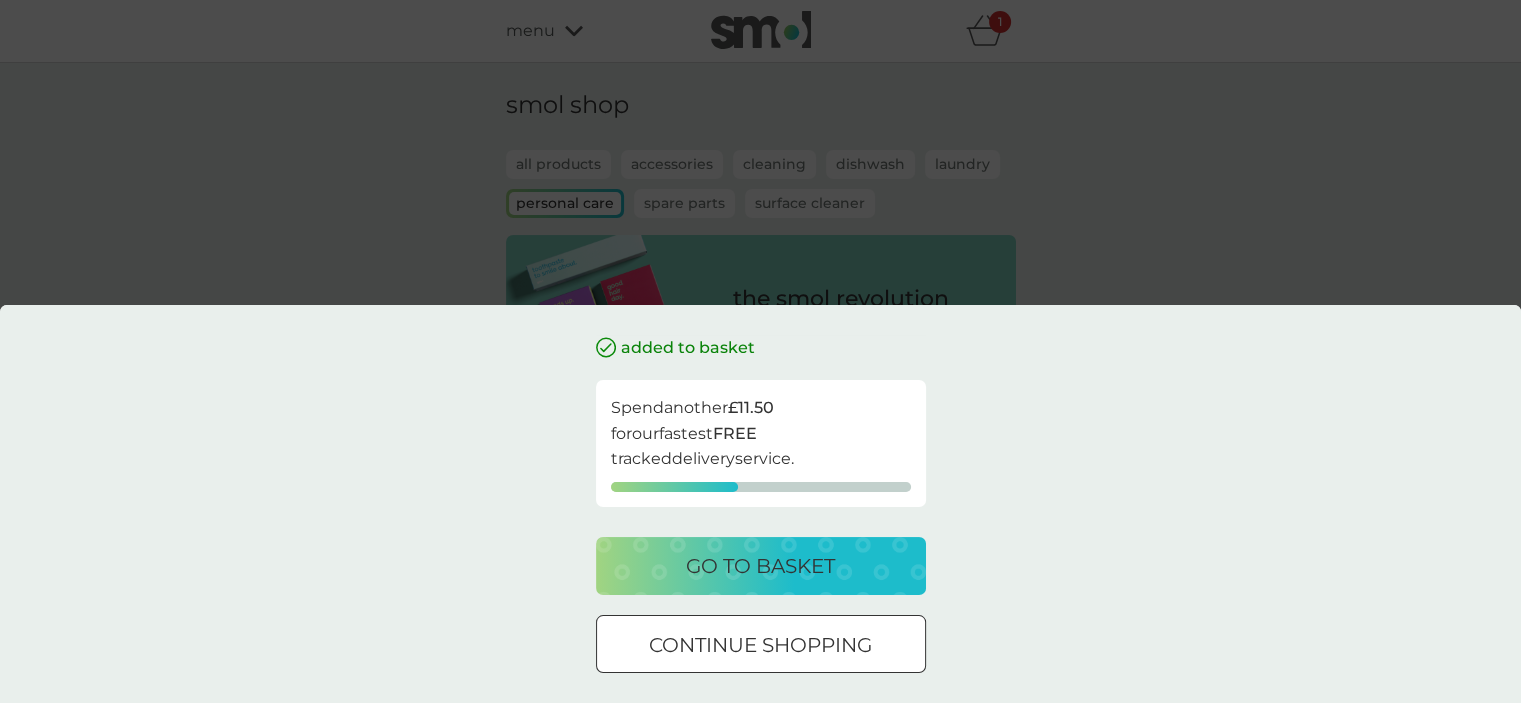 click on "continue shopping" at bounding box center (760, 645) 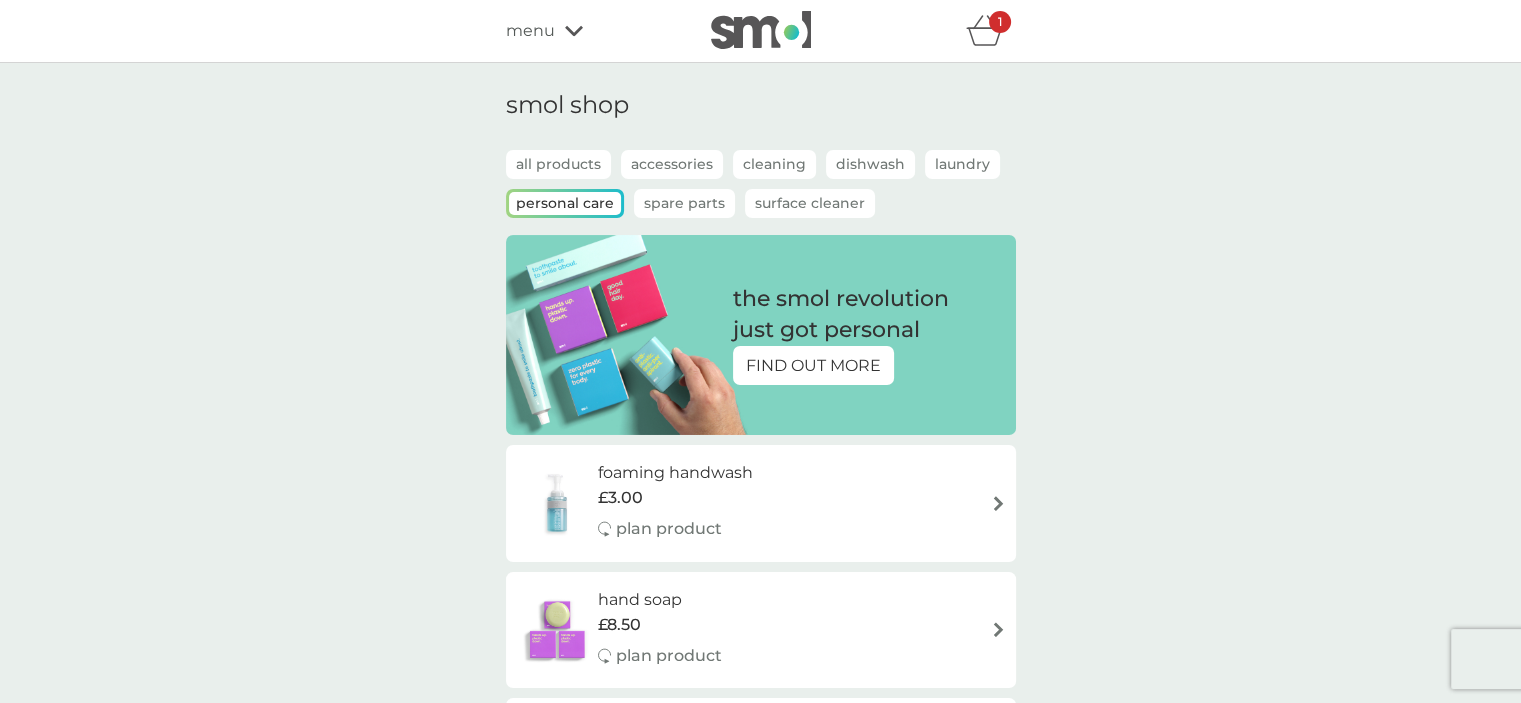 click on "Personal Care" at bounding box center (565, 203) 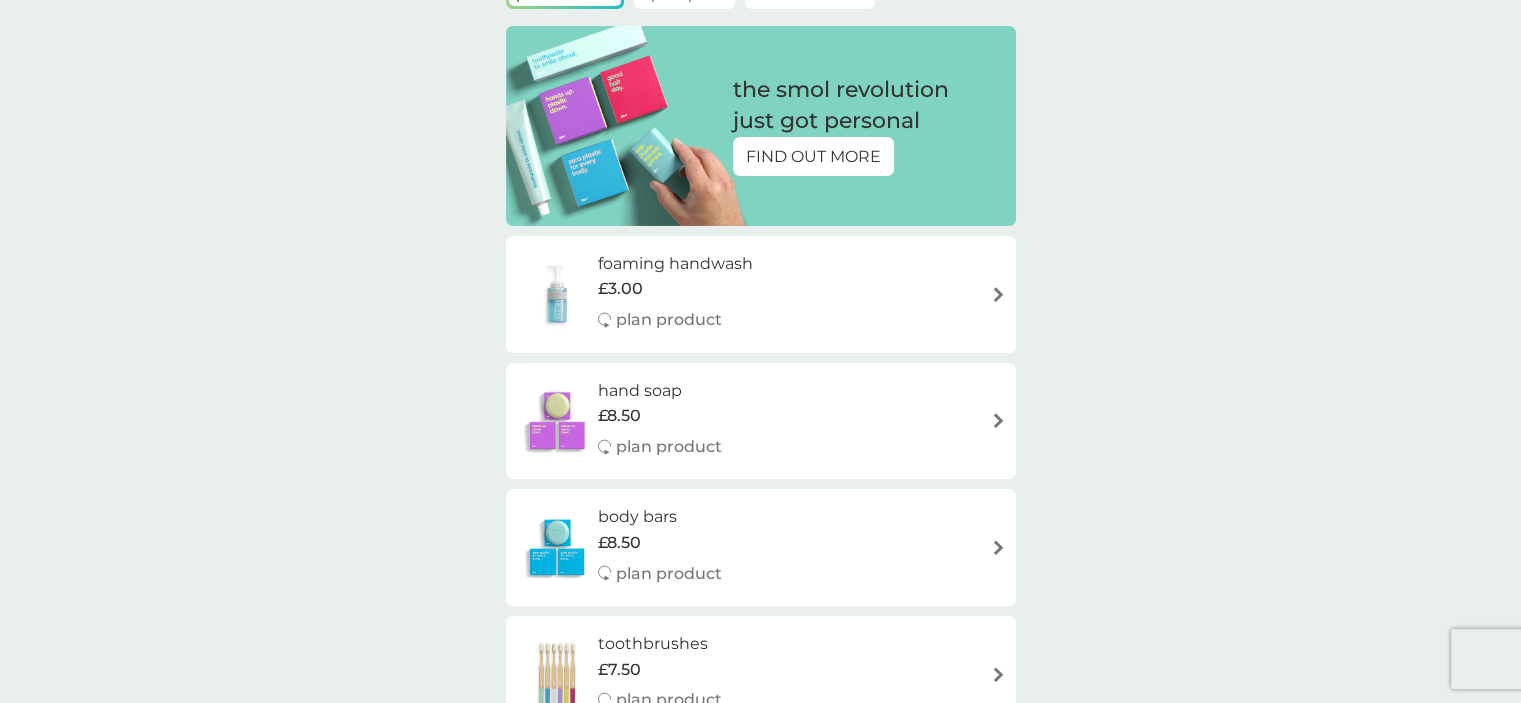 scroll, scrollTop: 212, scrollLeft: 0, axis: vertical 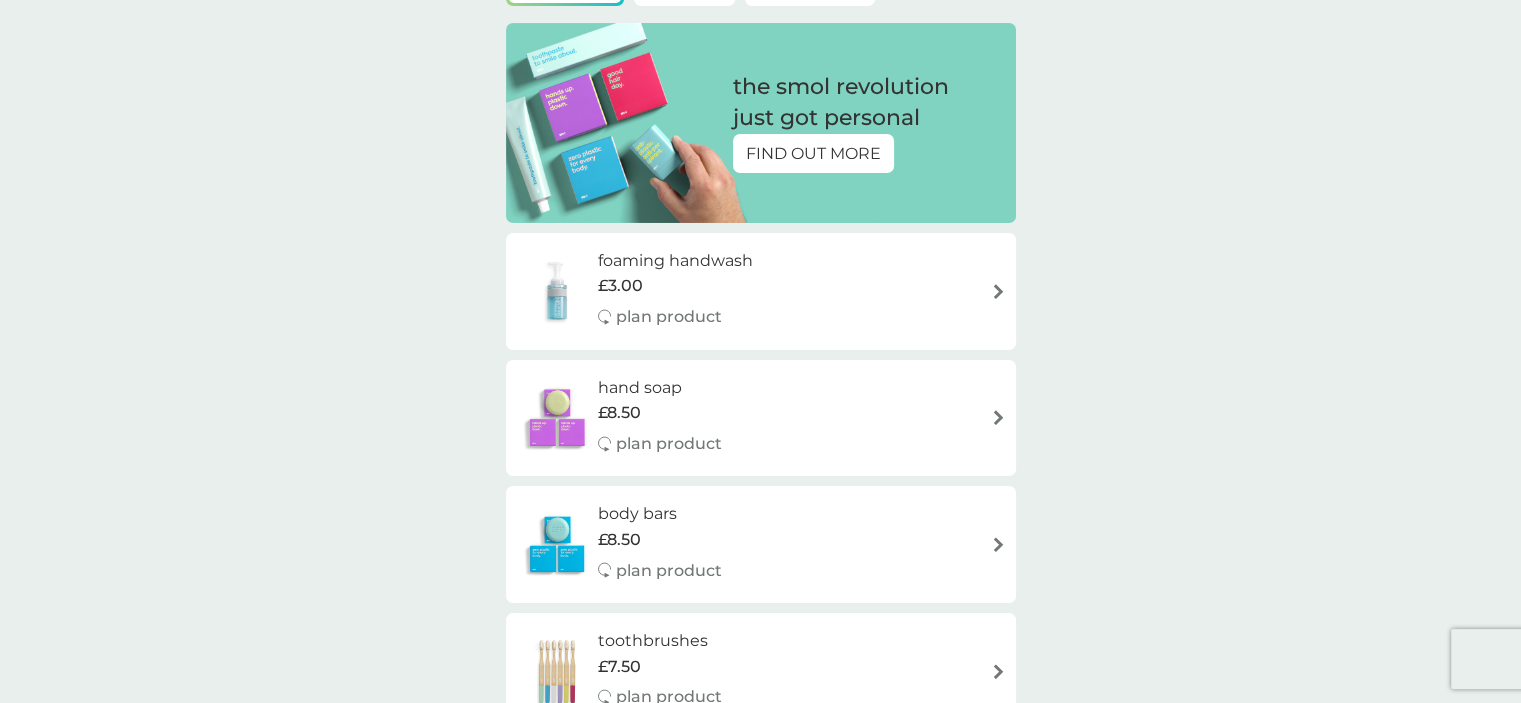 click on "foaming handwash £3.00 plan product" at bounding box center [761, 291] 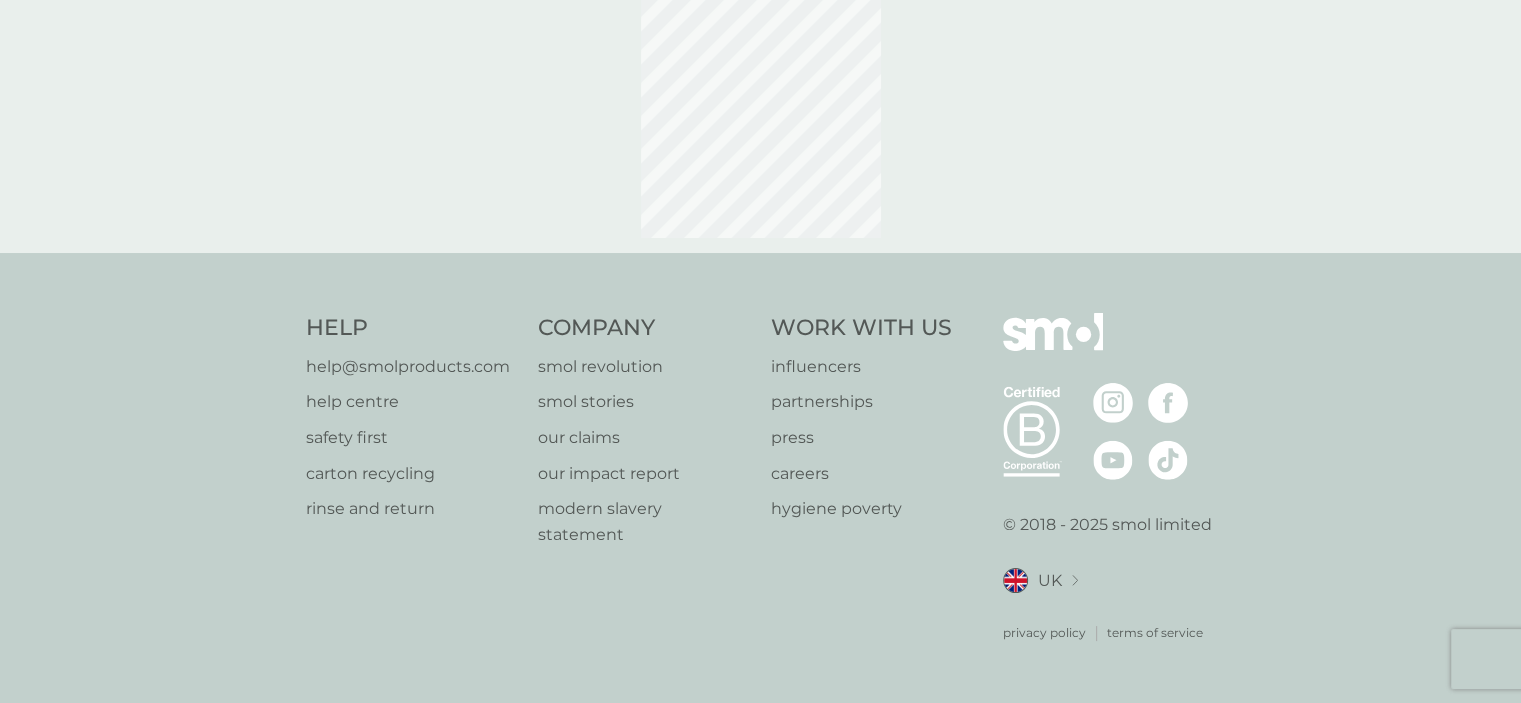 scroll, scrollTop: 0, scrollLeft: 0, axis: both 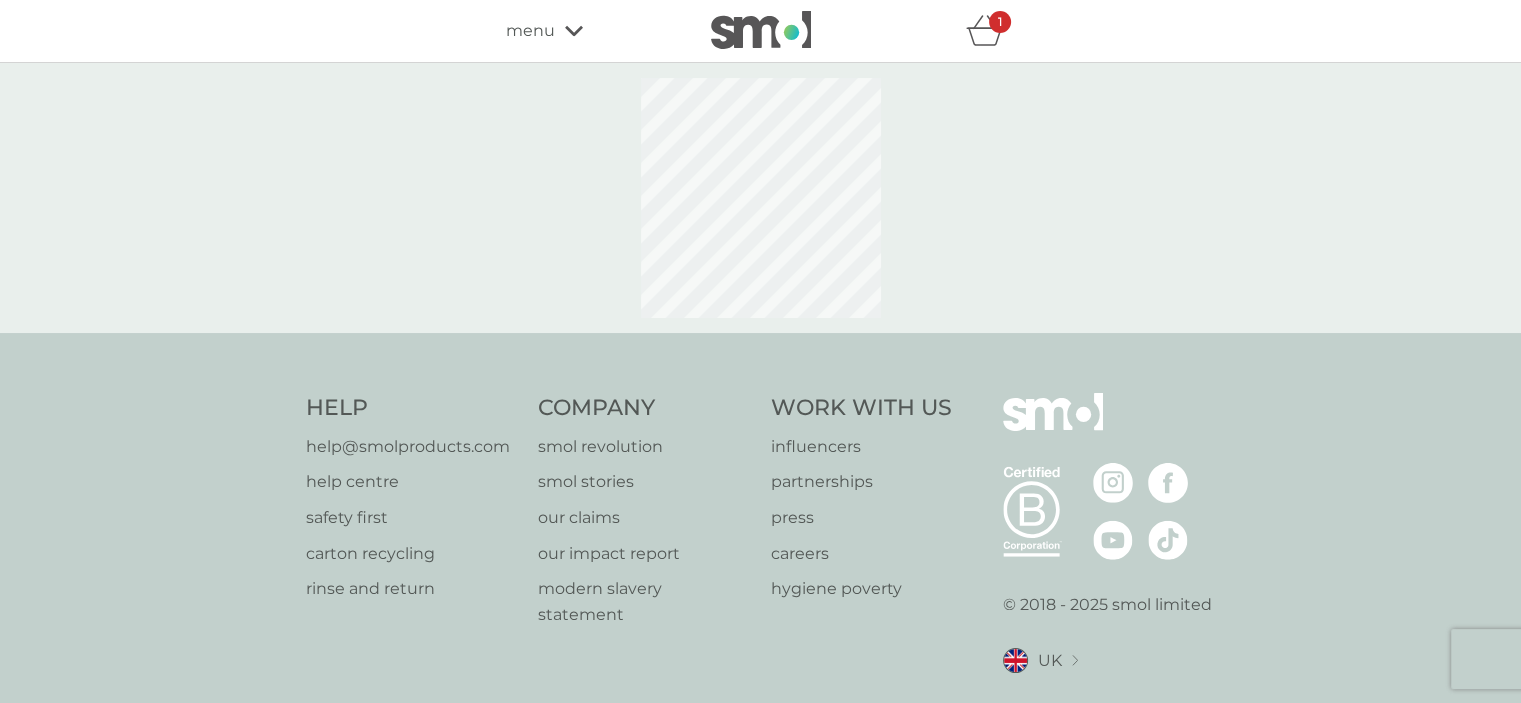 select on "119" 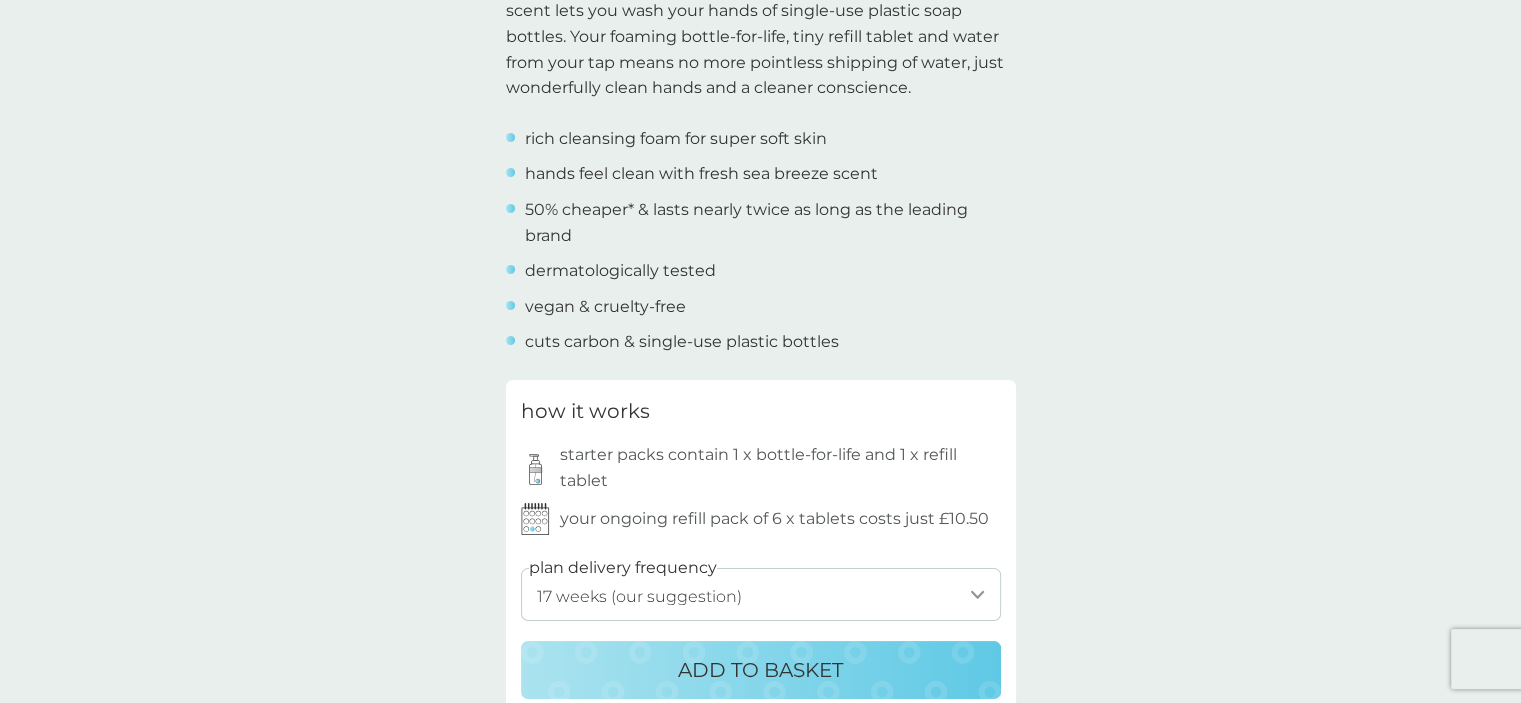 scroll, scrollTop: 696, scrollLeft: 0, axis: vertical 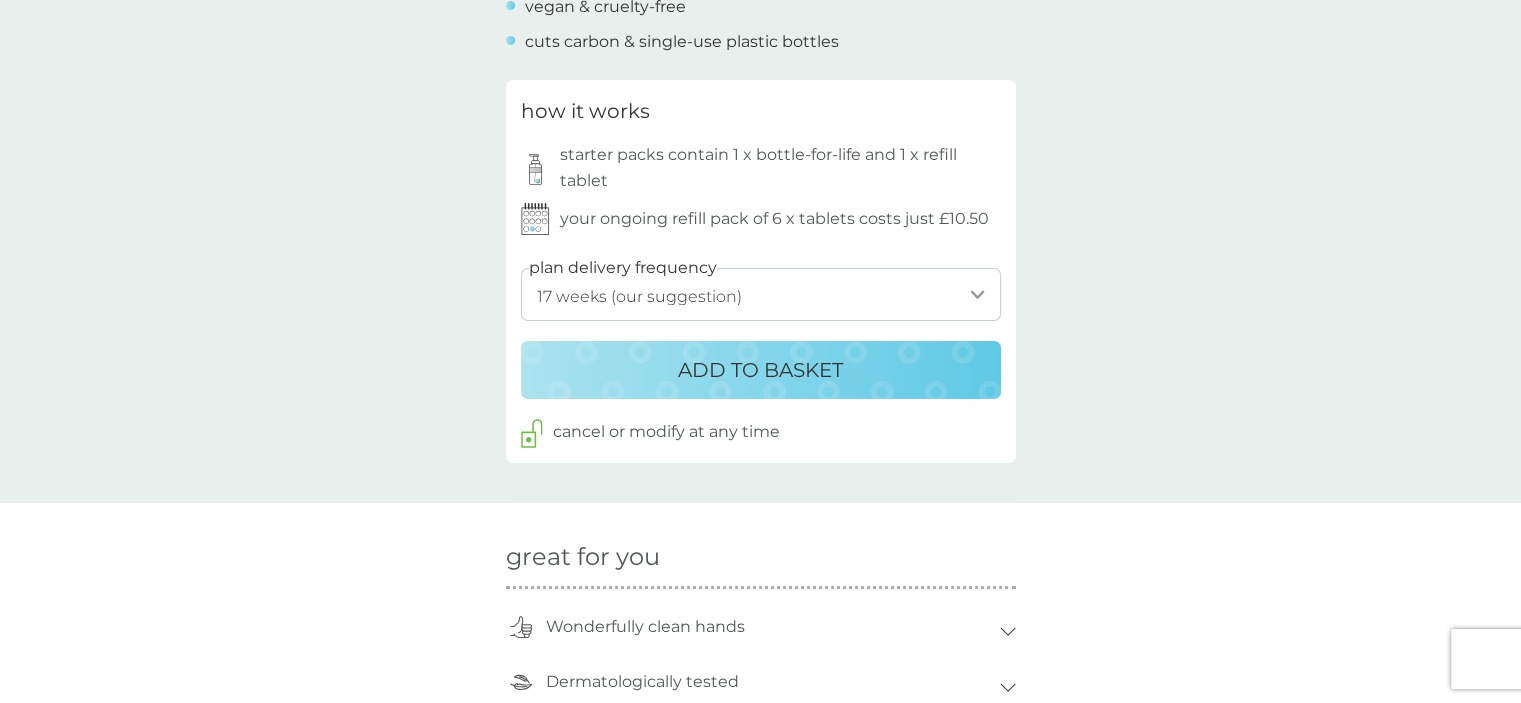 click on "ADD TO BASKET" at bounding box center (761, 370) 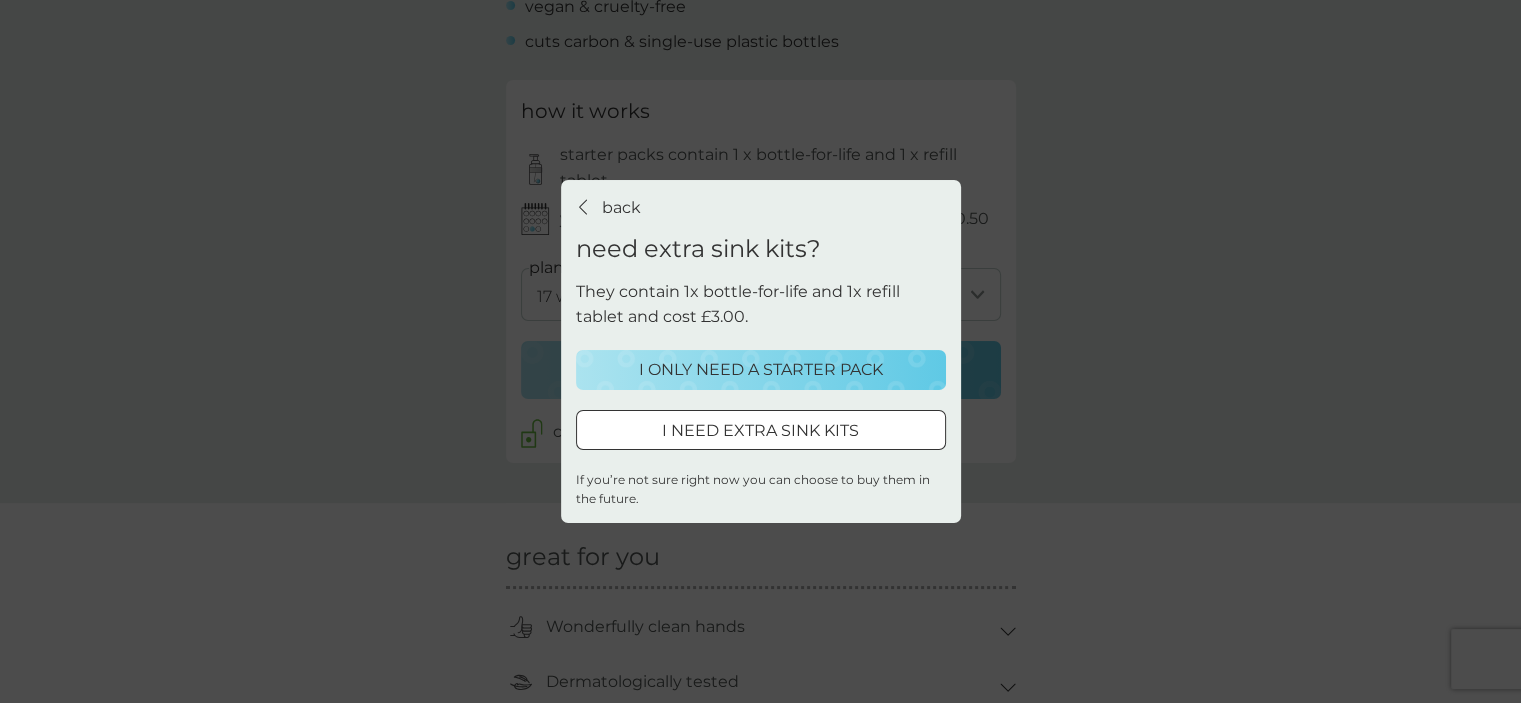 click on "I ONLY NEED A STARTER PACK" at bounding box center [761, 370] 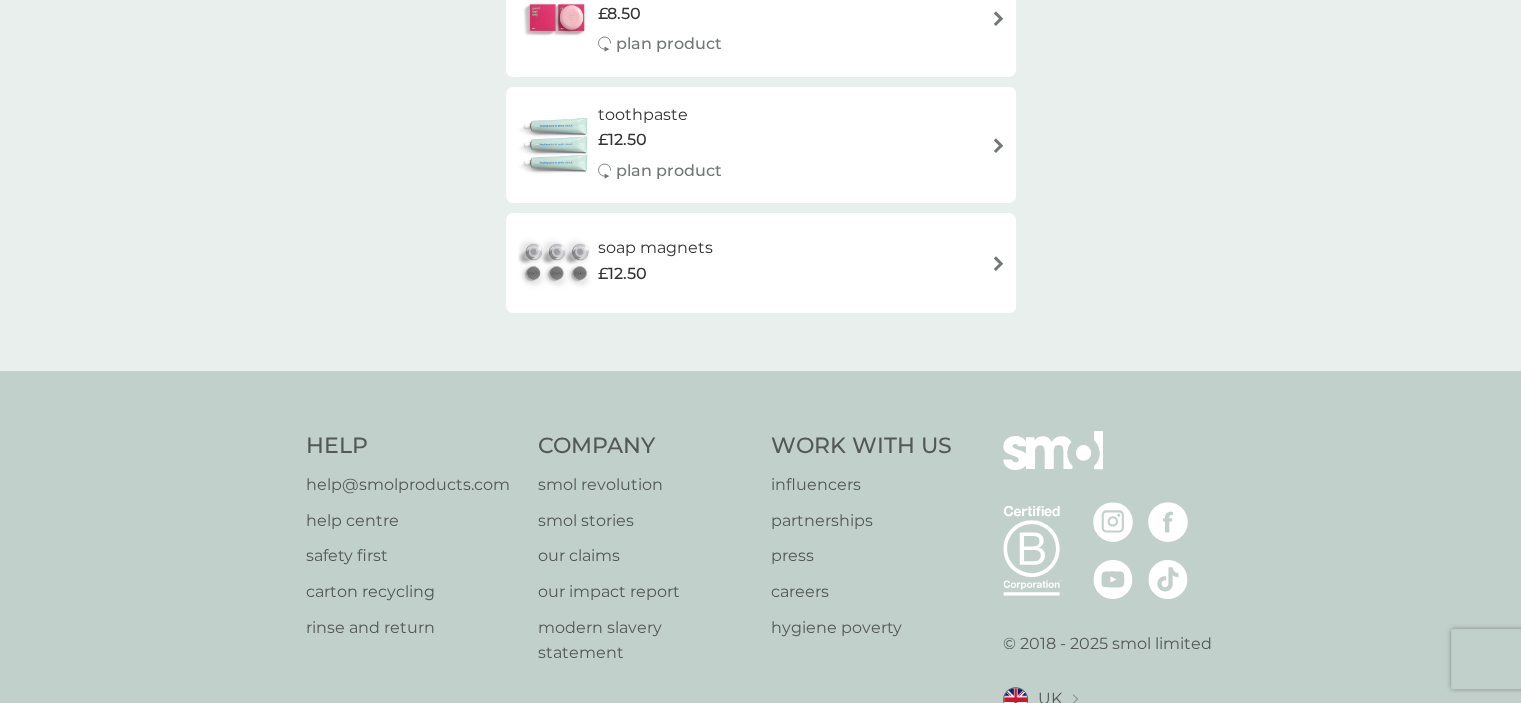 scroll, scrollTop: 0, scrollLeft: 0, axis: both 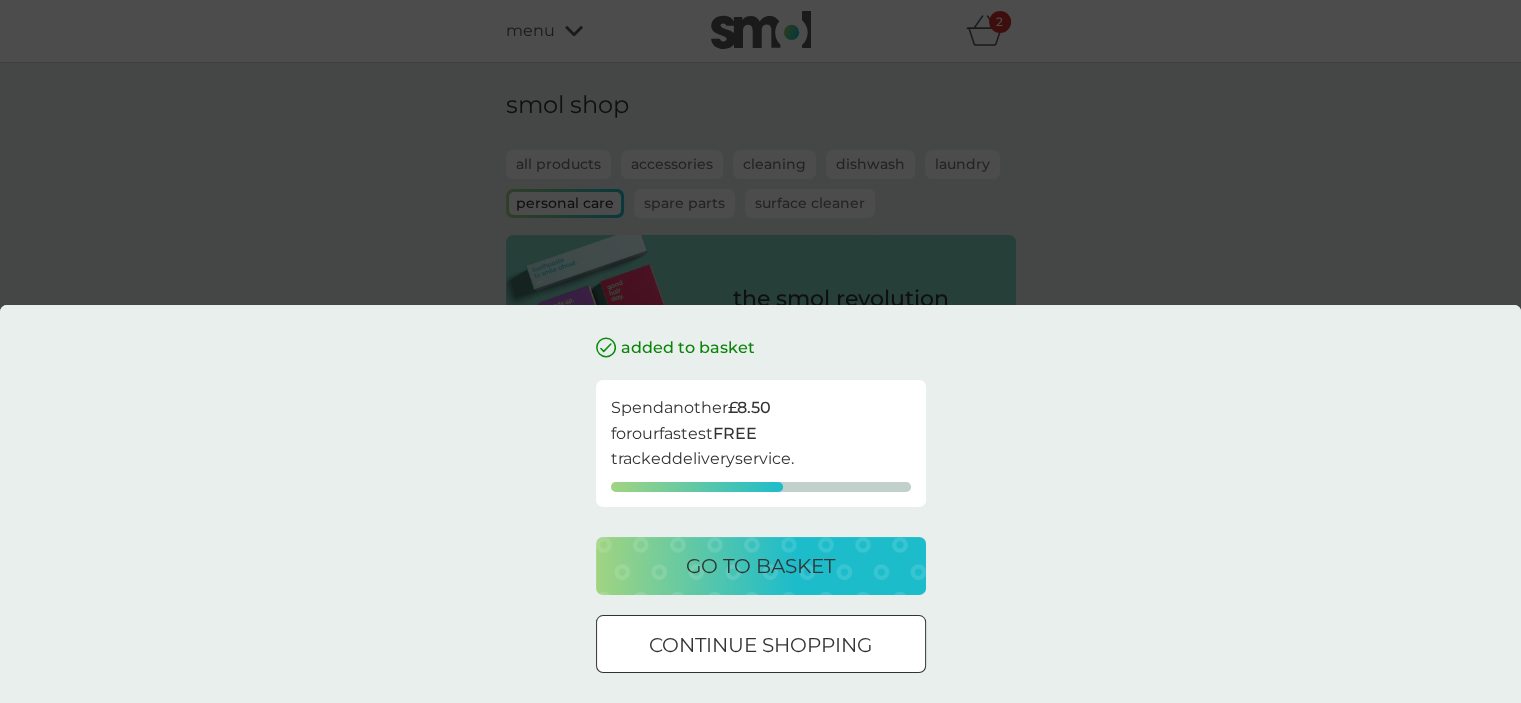 click at bounding box center (784, 643) 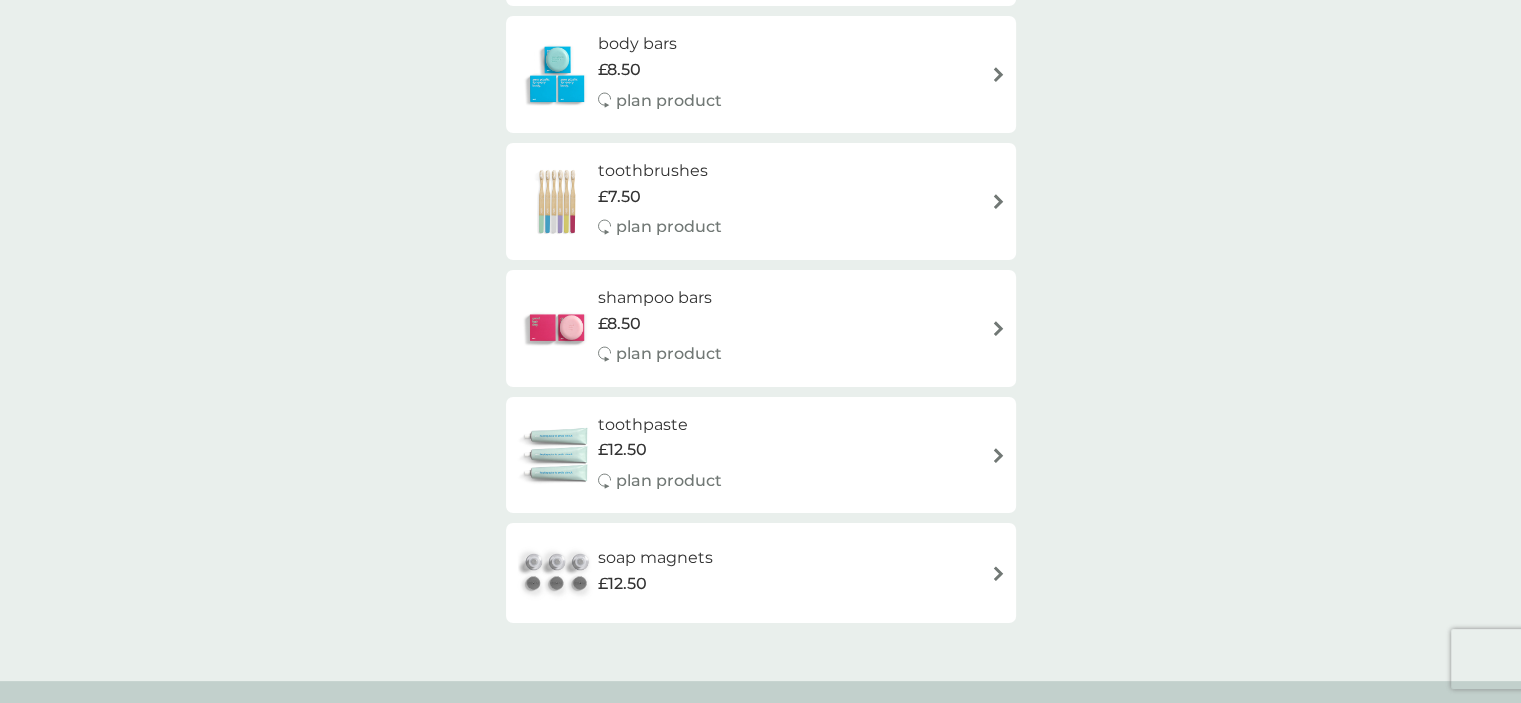 scroll, scrollTop: 0, scrollLeft: 0, axis: both 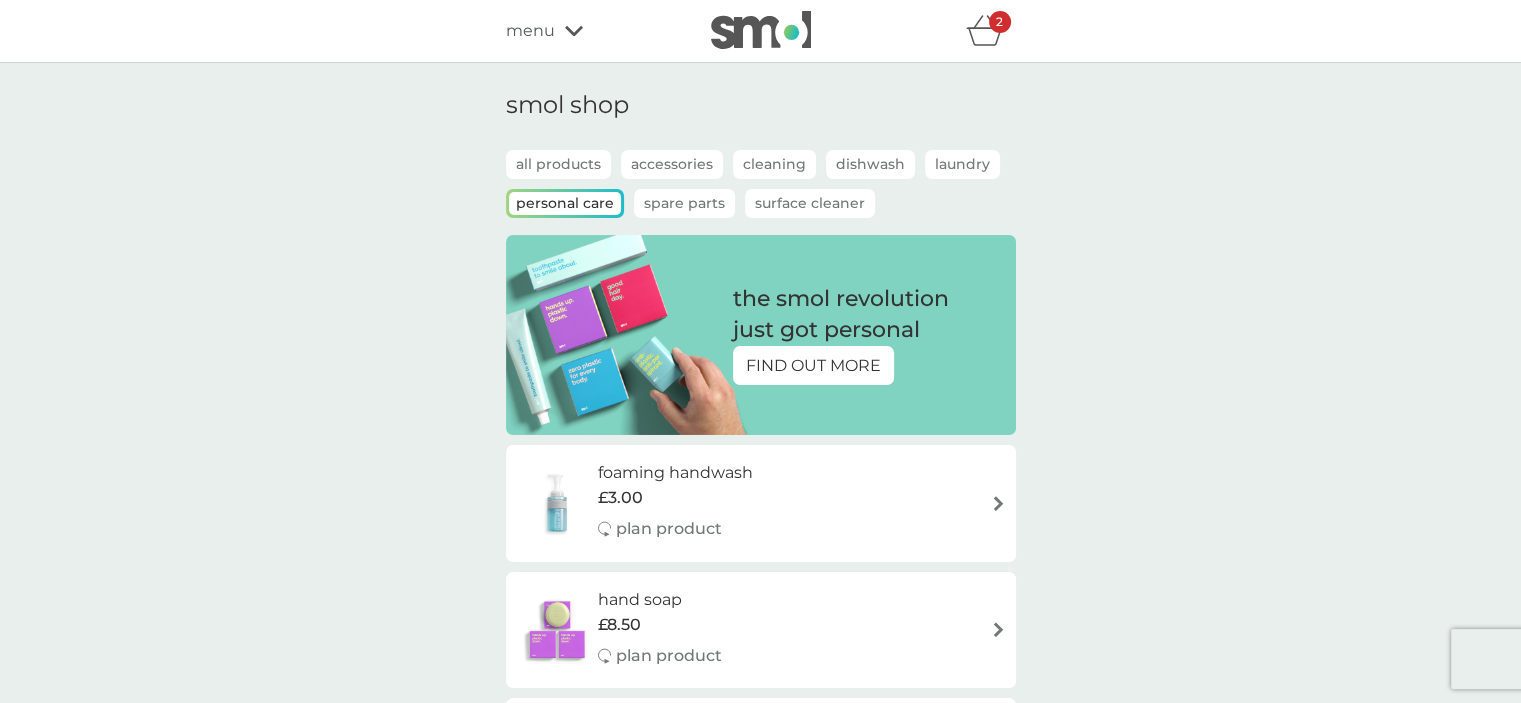 click on "Spare Parts" at bounding box center [684, 203] 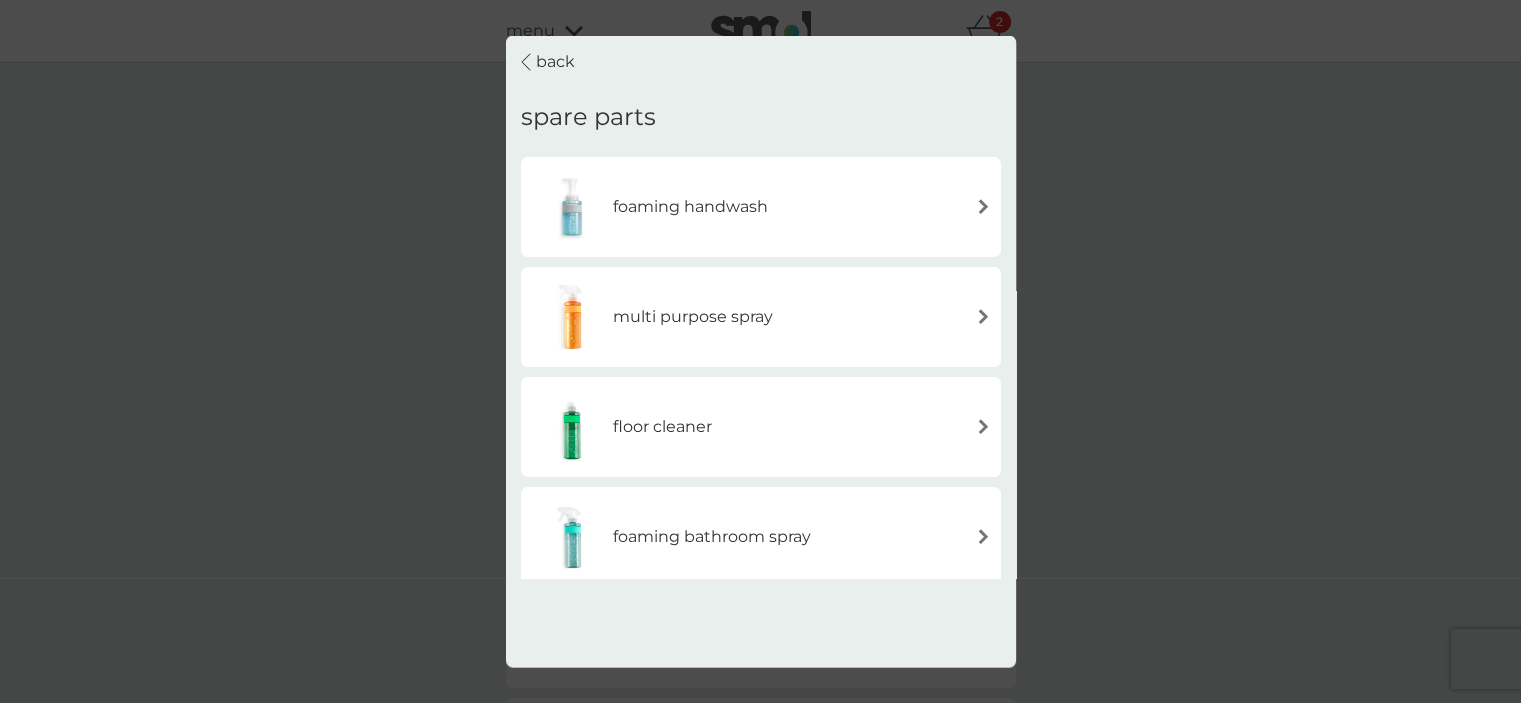 click on "back spare parts foaming handwash multi purpose spray floor cleaner foaming bathroom spray fabric conditioner bio laundry liquid washing up liquid stain gel non-bio laundry liquid" at bounding box center [760, 351] 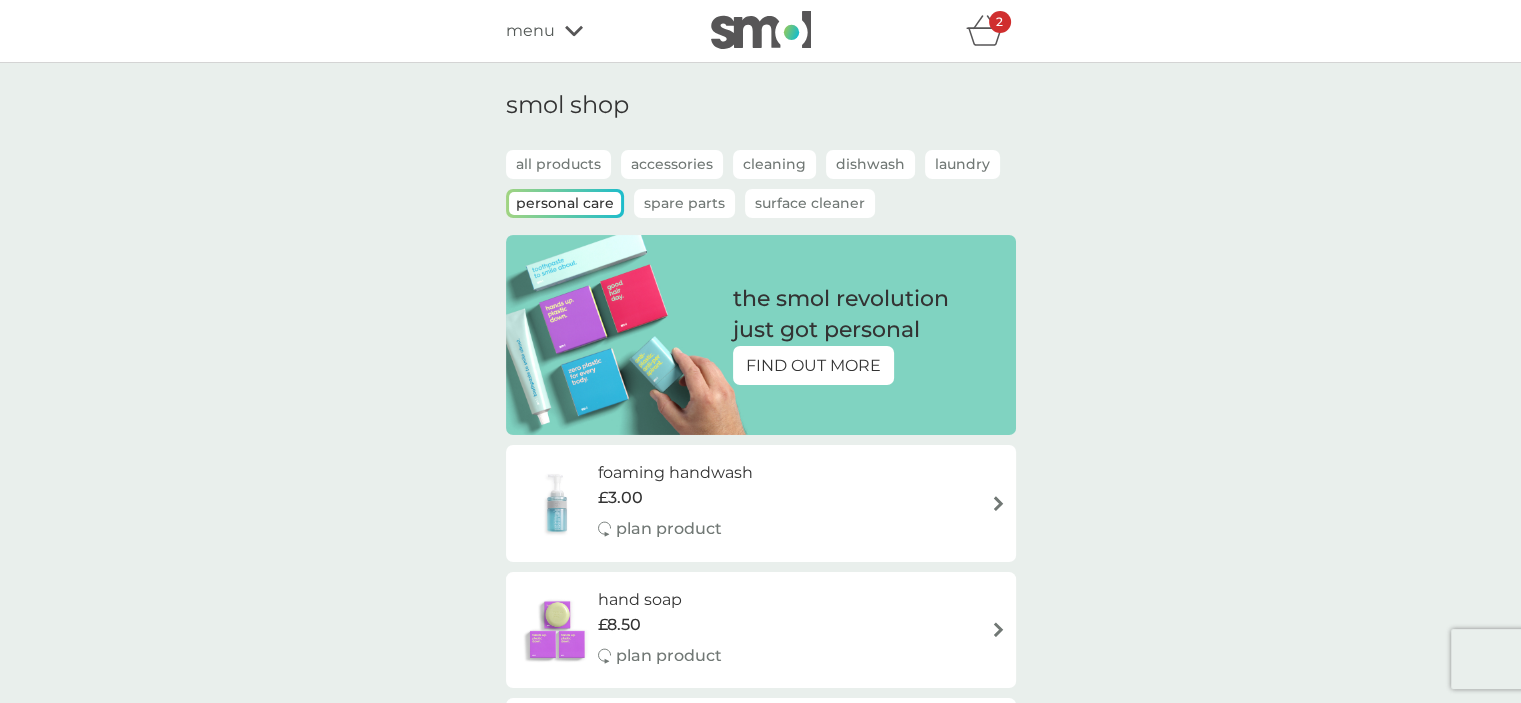 click on "all products" at bounding box center [558, 164] 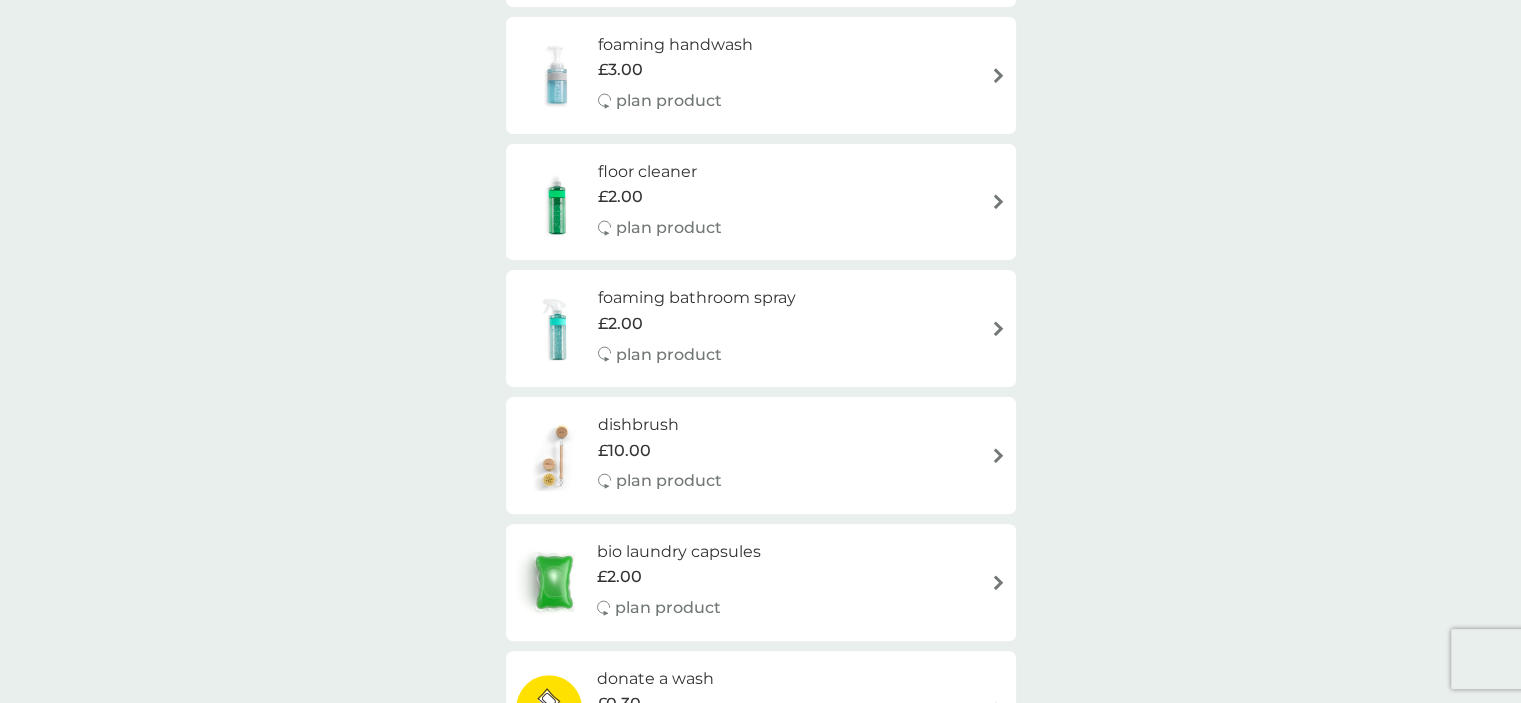 scroll, scrollTop: 448, scrollLeft: 0, axis: vertical 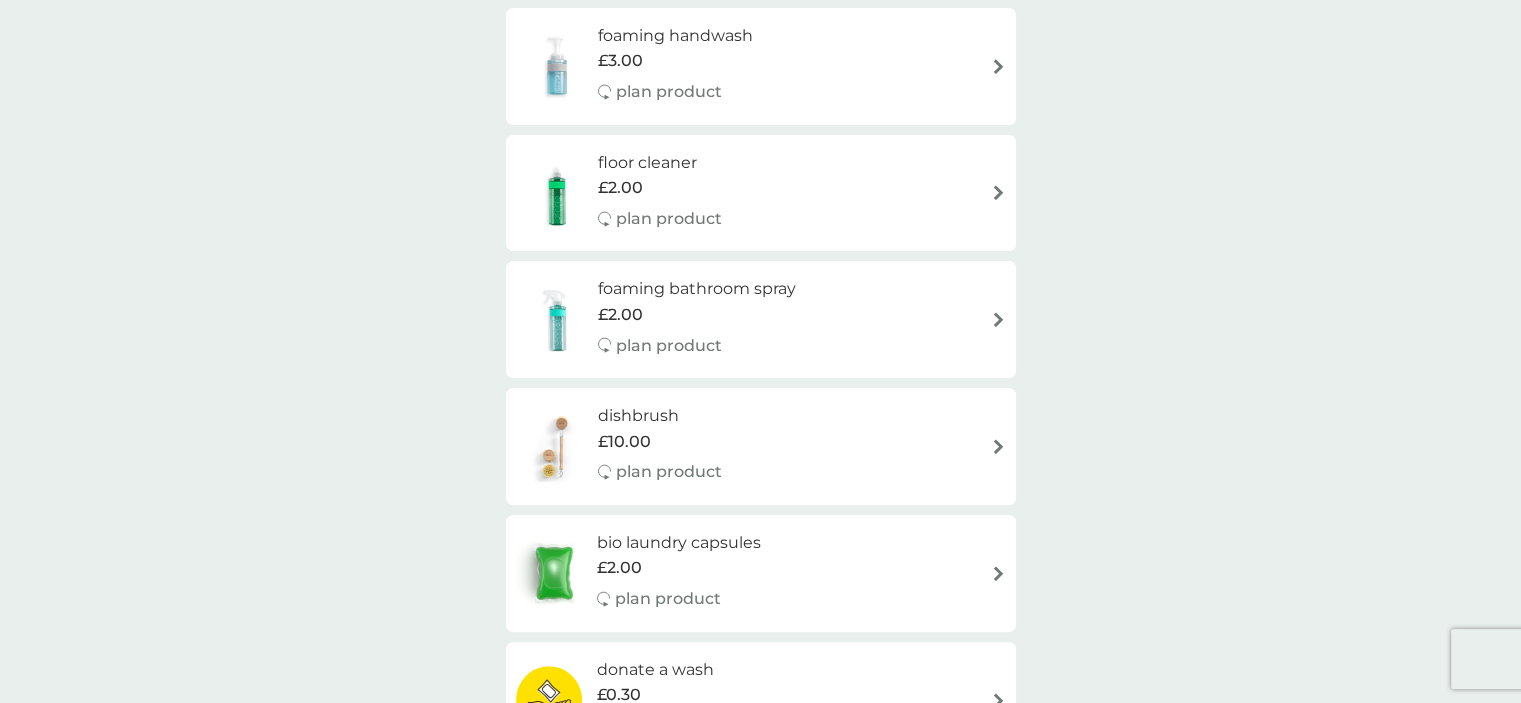 click on "floor cleaner £2.00 plan product" at bounding box center (761, 193) 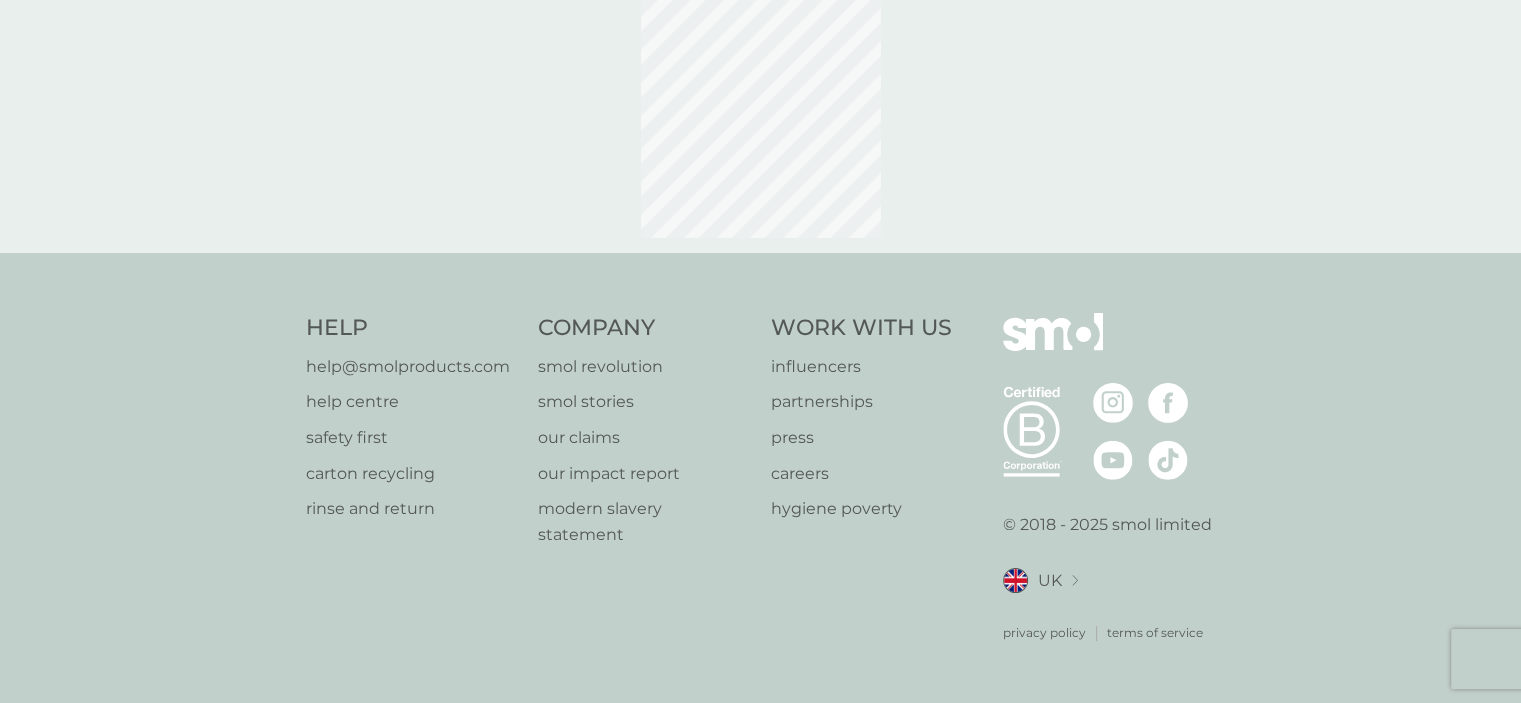 scroll, scrollTop: 0, scrollLeft: 0, axis: both 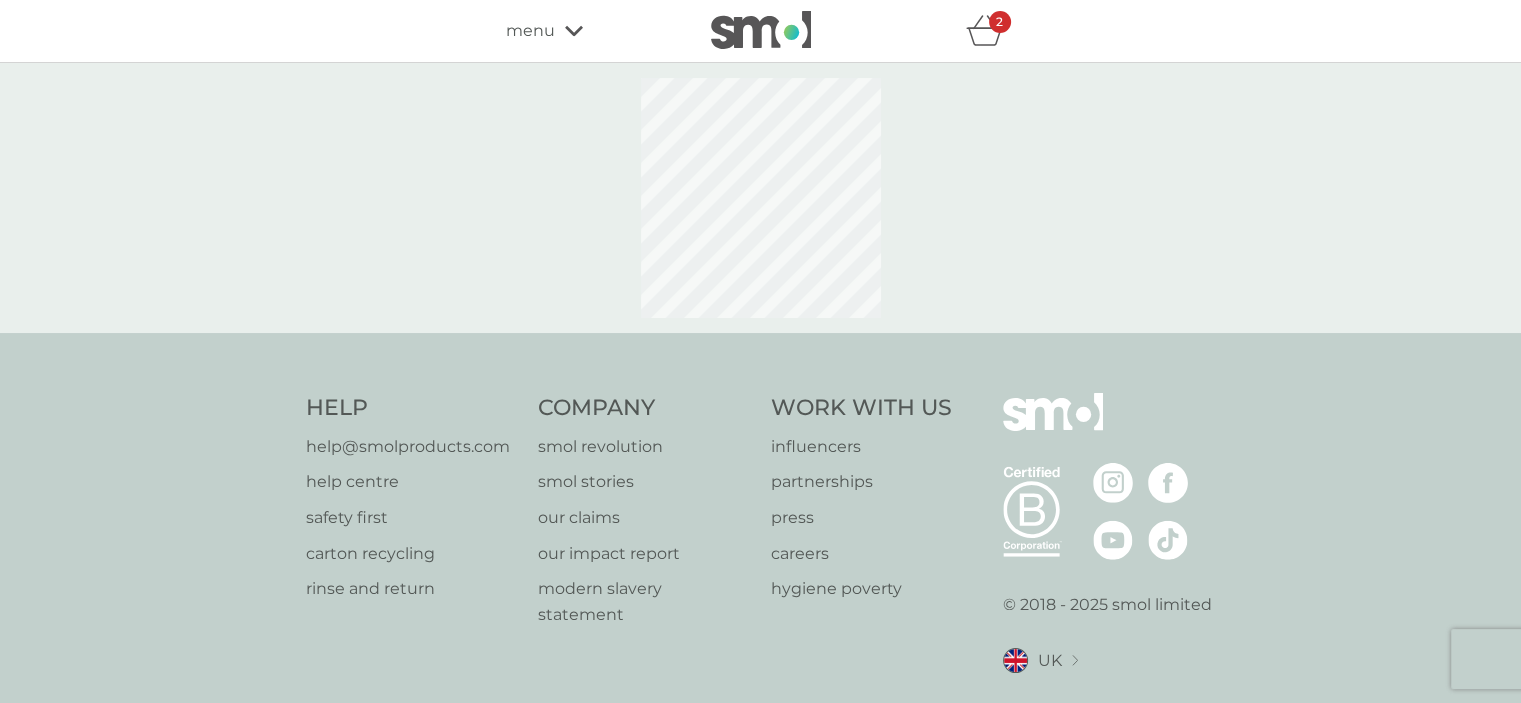 select on "84" 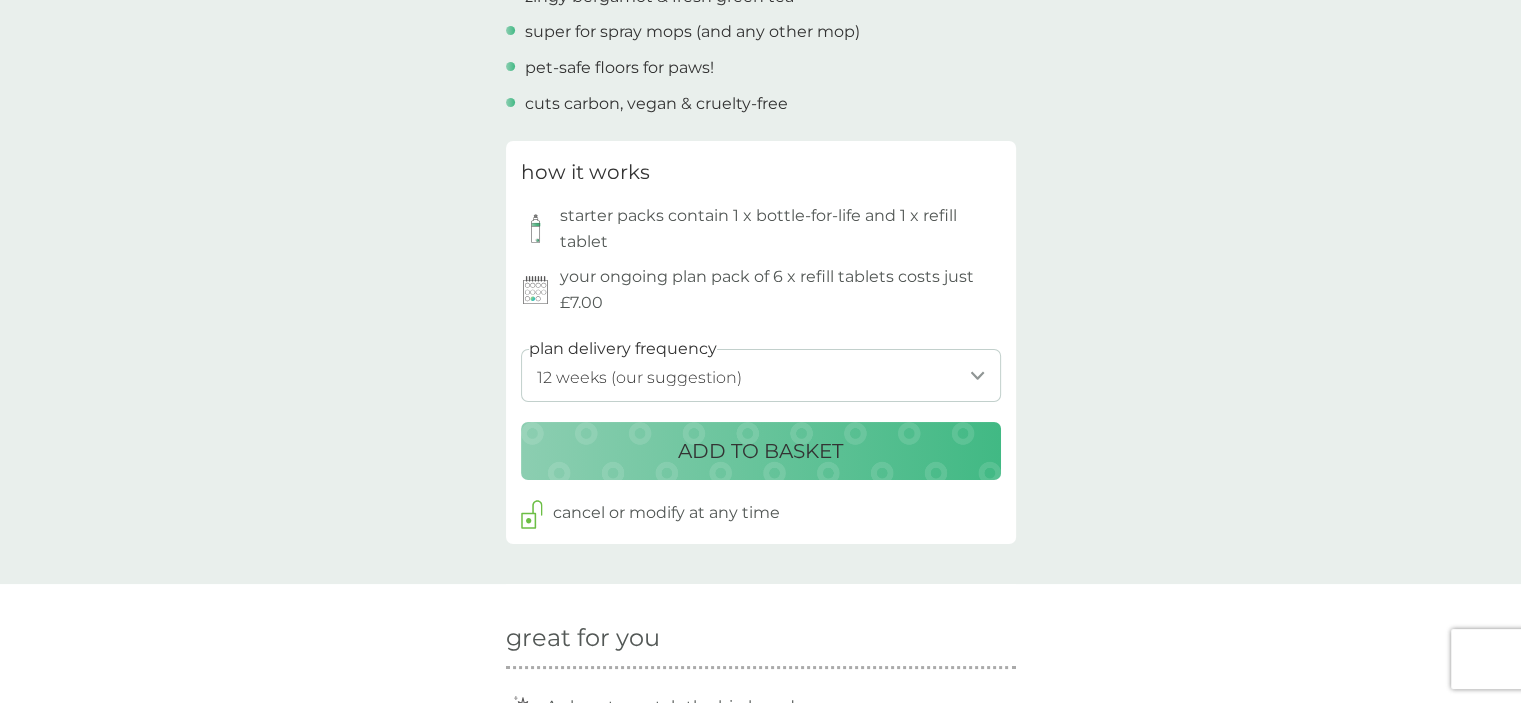 scroll, scrollTop: 865, scrollLeft: 0, axis: vertical 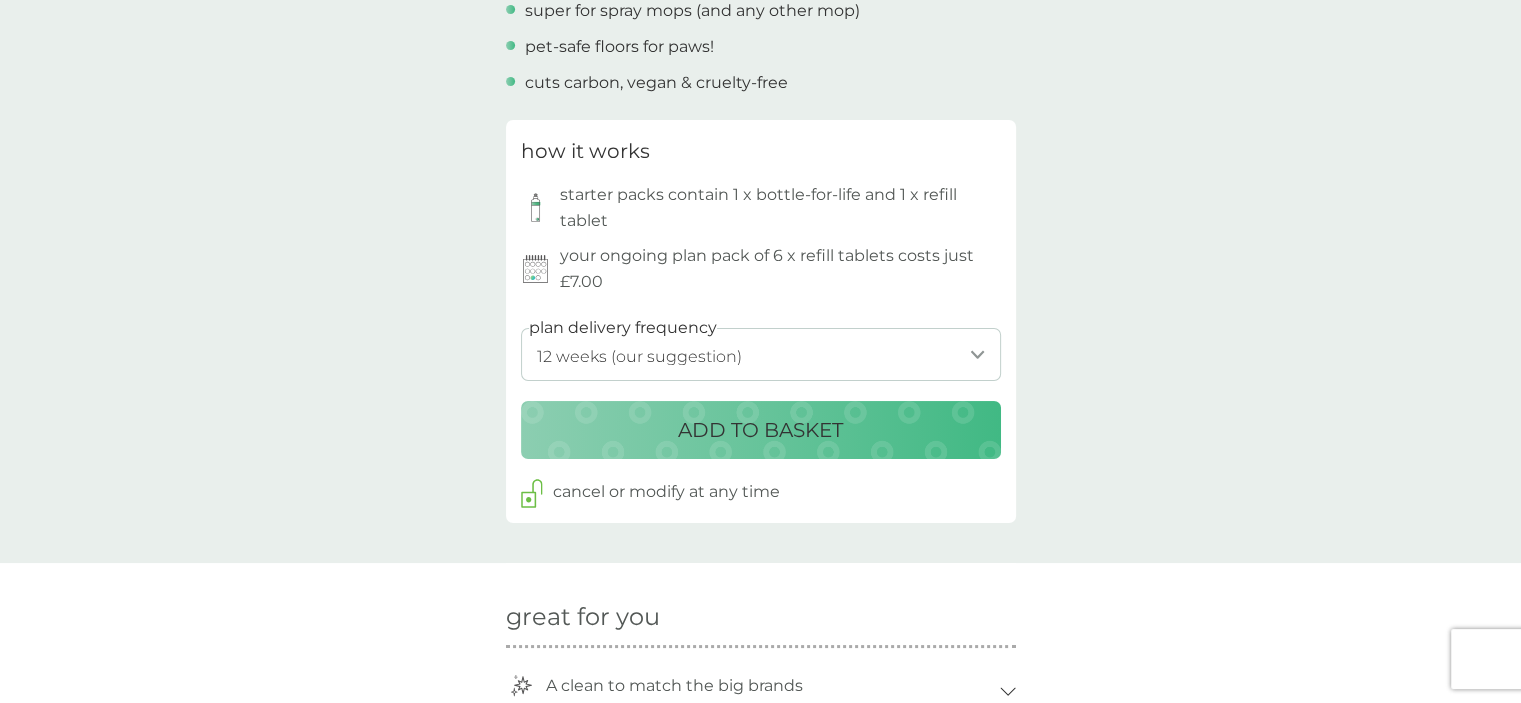 click on "ADD TO BASKET" at bounding box center [761, 430] 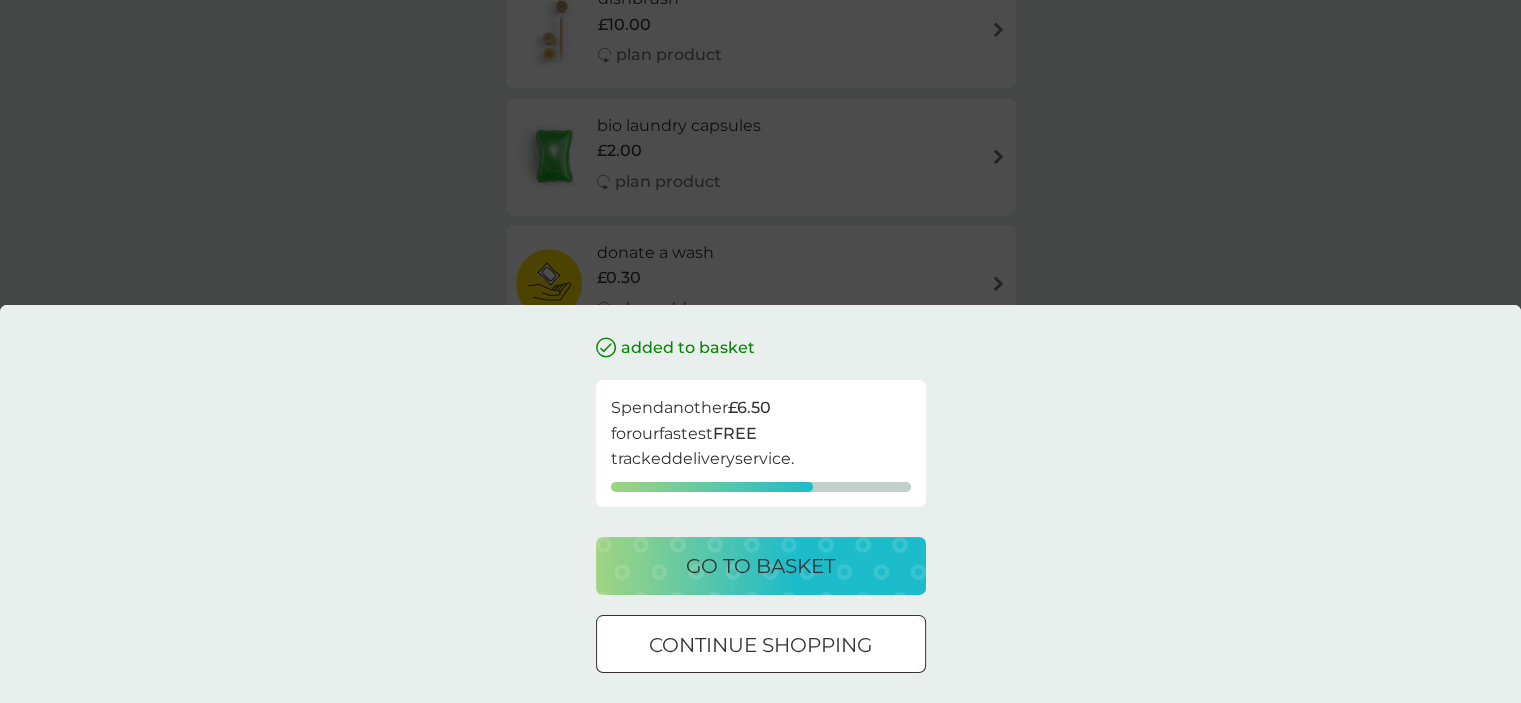 scroll, scrollTop: 0, scrollLeft: 0, axis: both 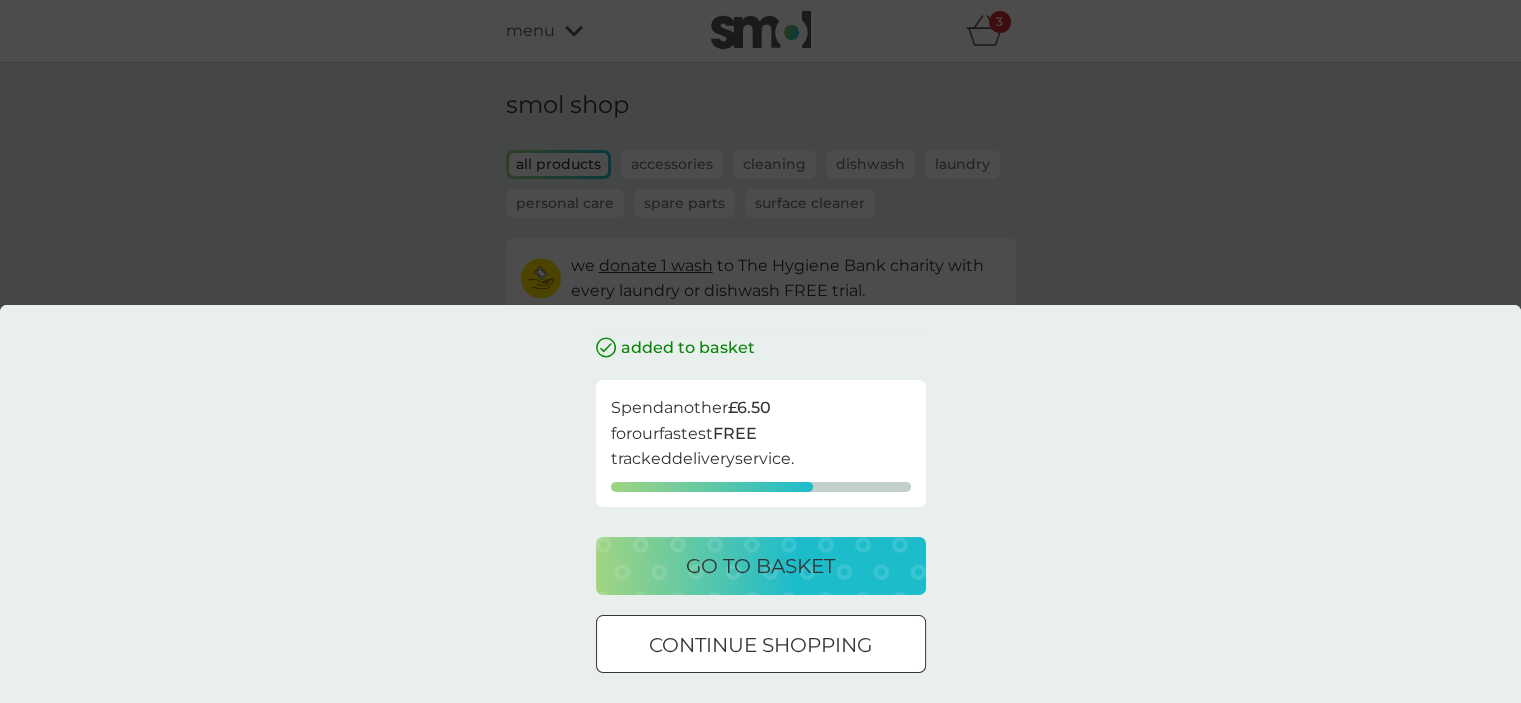 click on "go to basket" at bounding box center (761, 566) 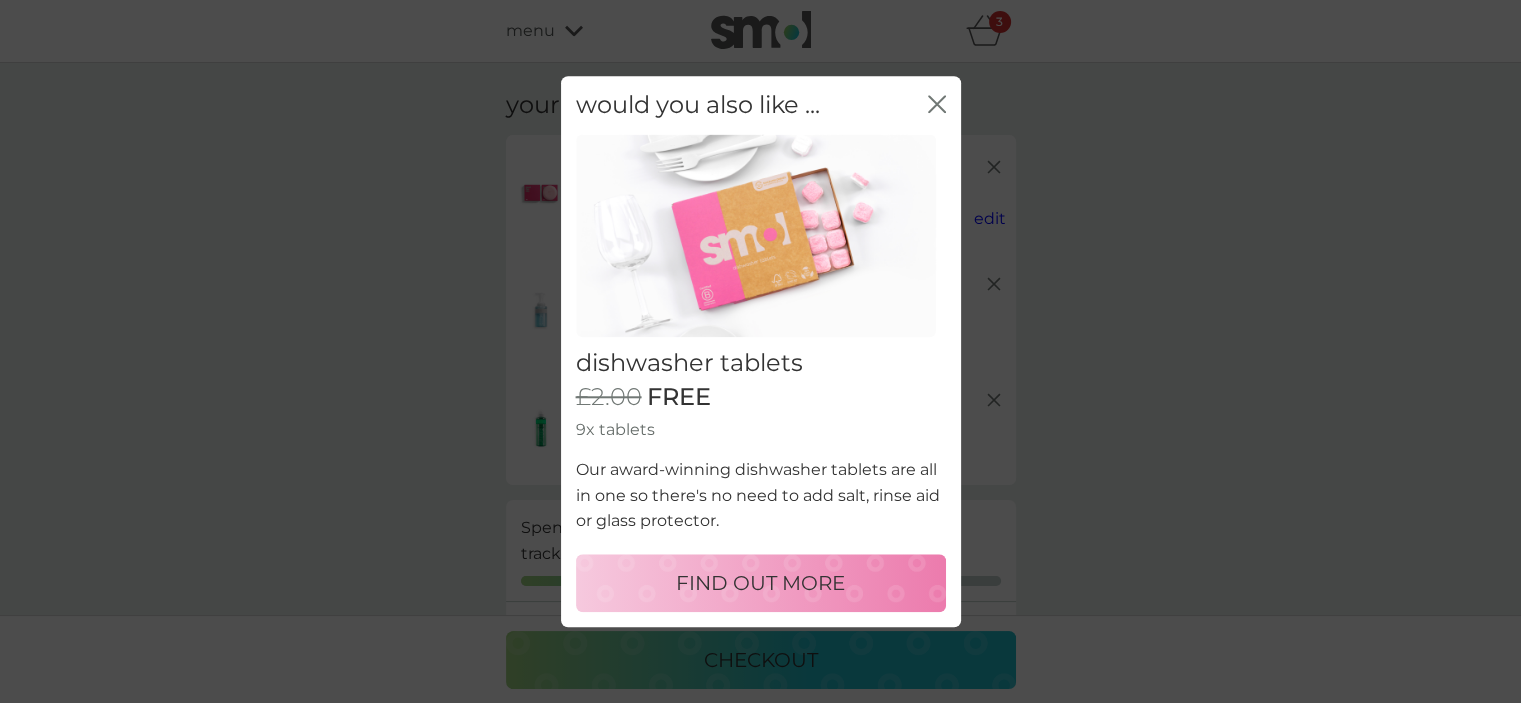 click on "close" 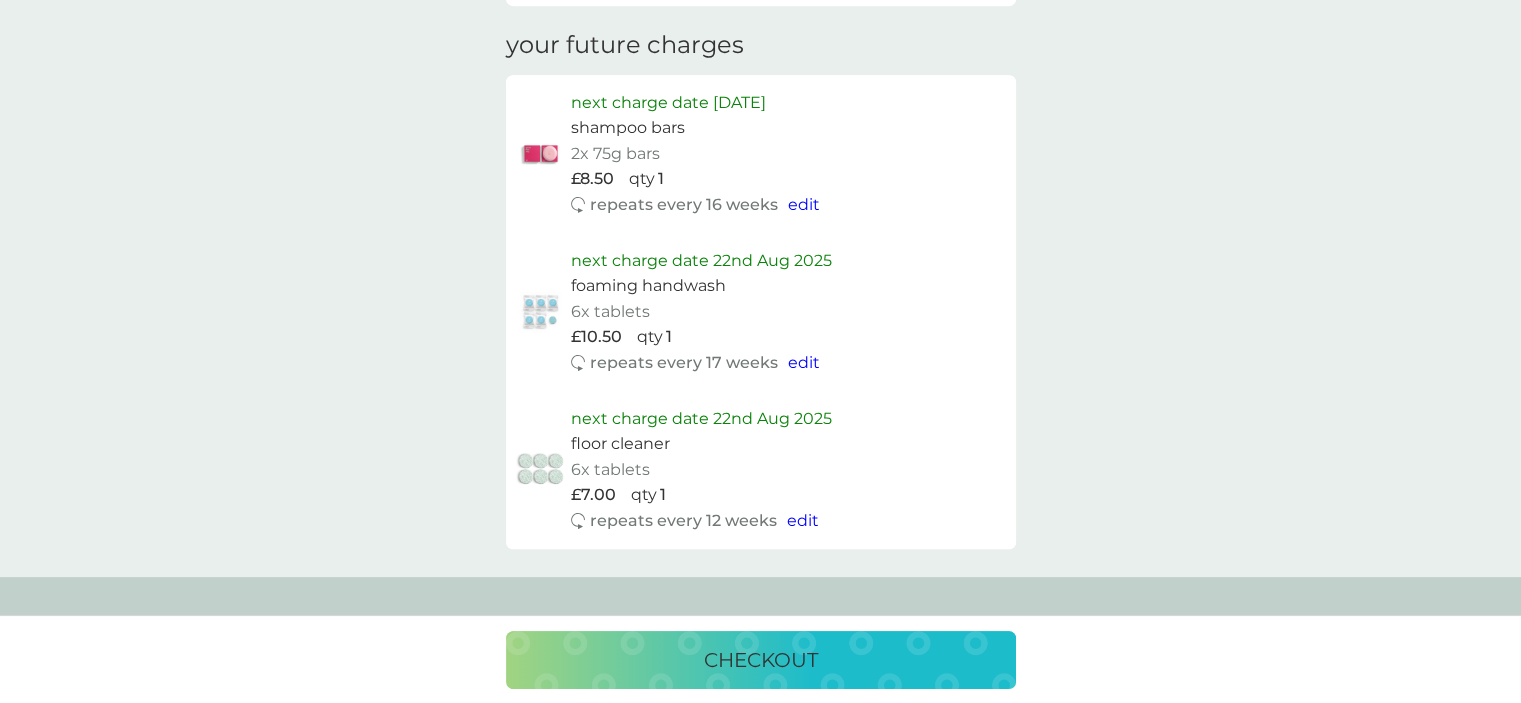 scroll, scrollTop: 1021, scrollLeft: 0, axis: vertical 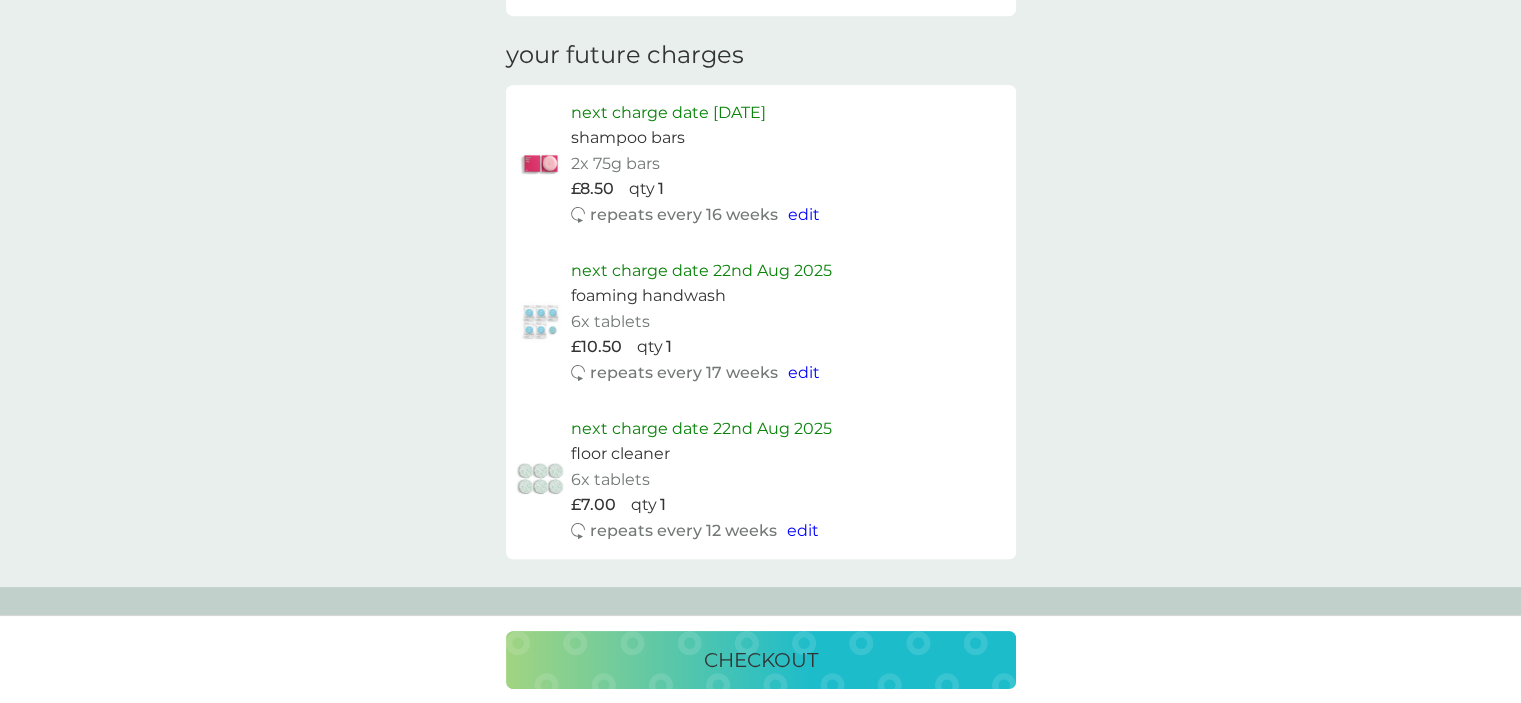 click on "edit" at bounding box center (804, 372) 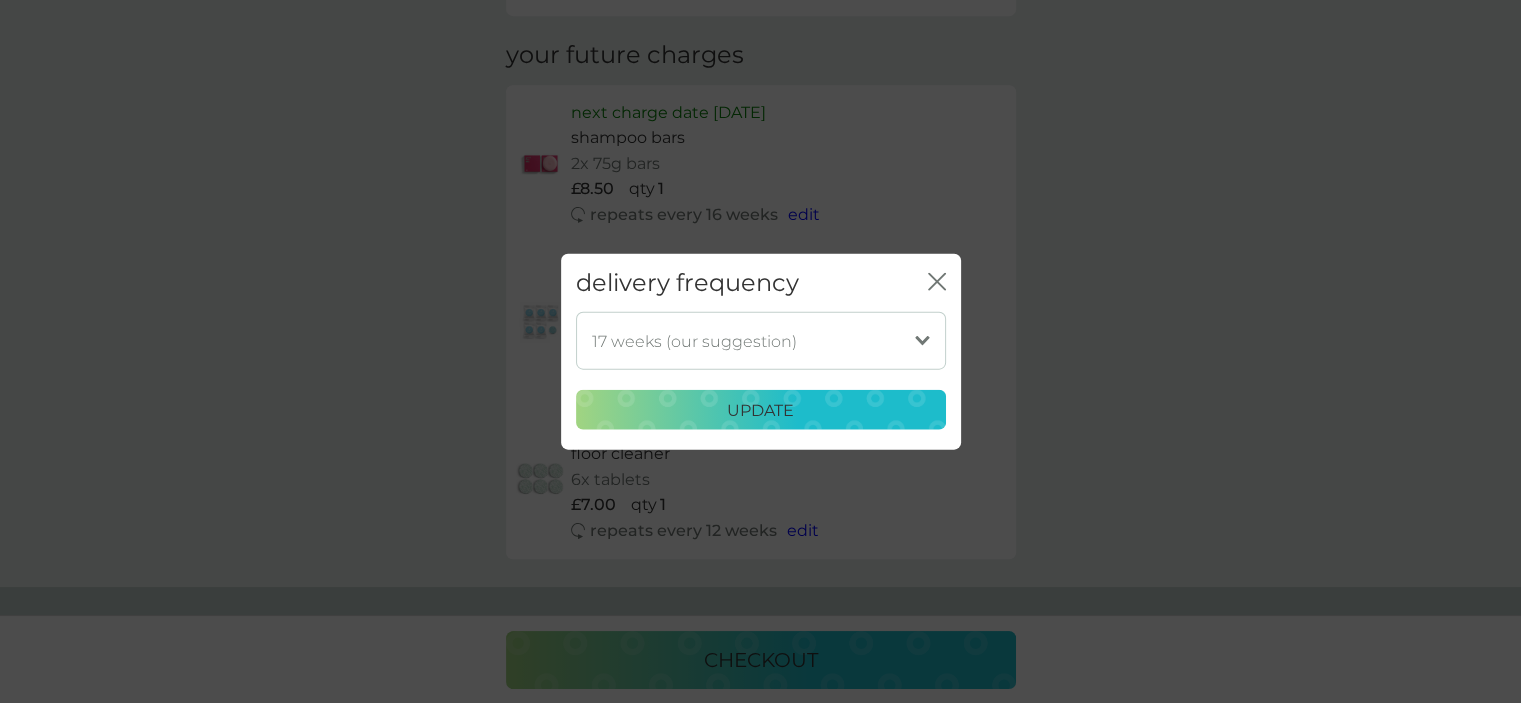 click on "1 week  2 weeks  3 weeks  4 weeks  5 weeks  6 weeks  7 weeks  8 weeks  9 weeks  10 weeks  11 weeks  12 weeks  13 weeks  14 weeks  15 weeks  16 weeks  17 weeks (our suggestion) 18 weeks  19 weeks  20 weeks  21 weeks  22 weeks  23 weeks  24 weeks  25 weeks  26 weeks" at bounding box center [761, 341] 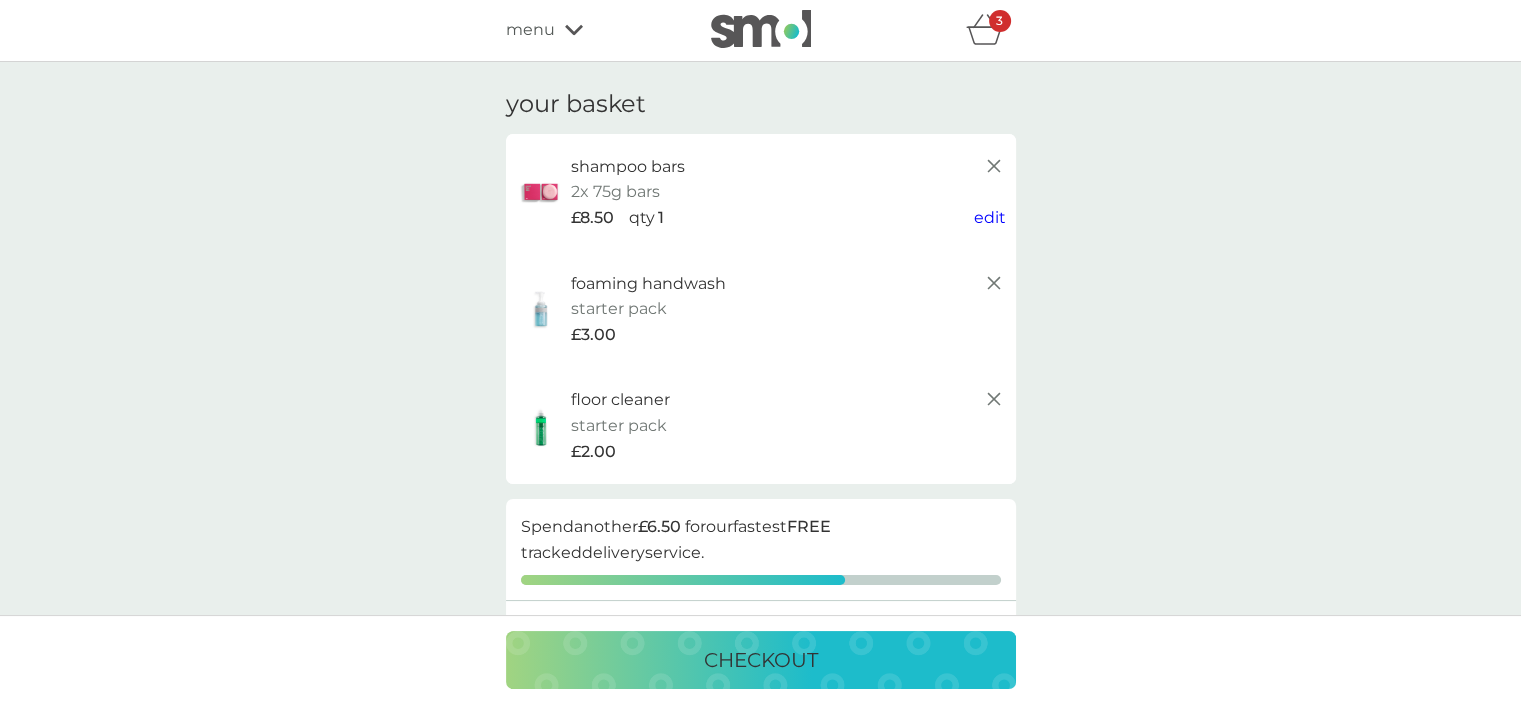 scroll, scrollTop: 0, scrollLeft: 0, axis: both 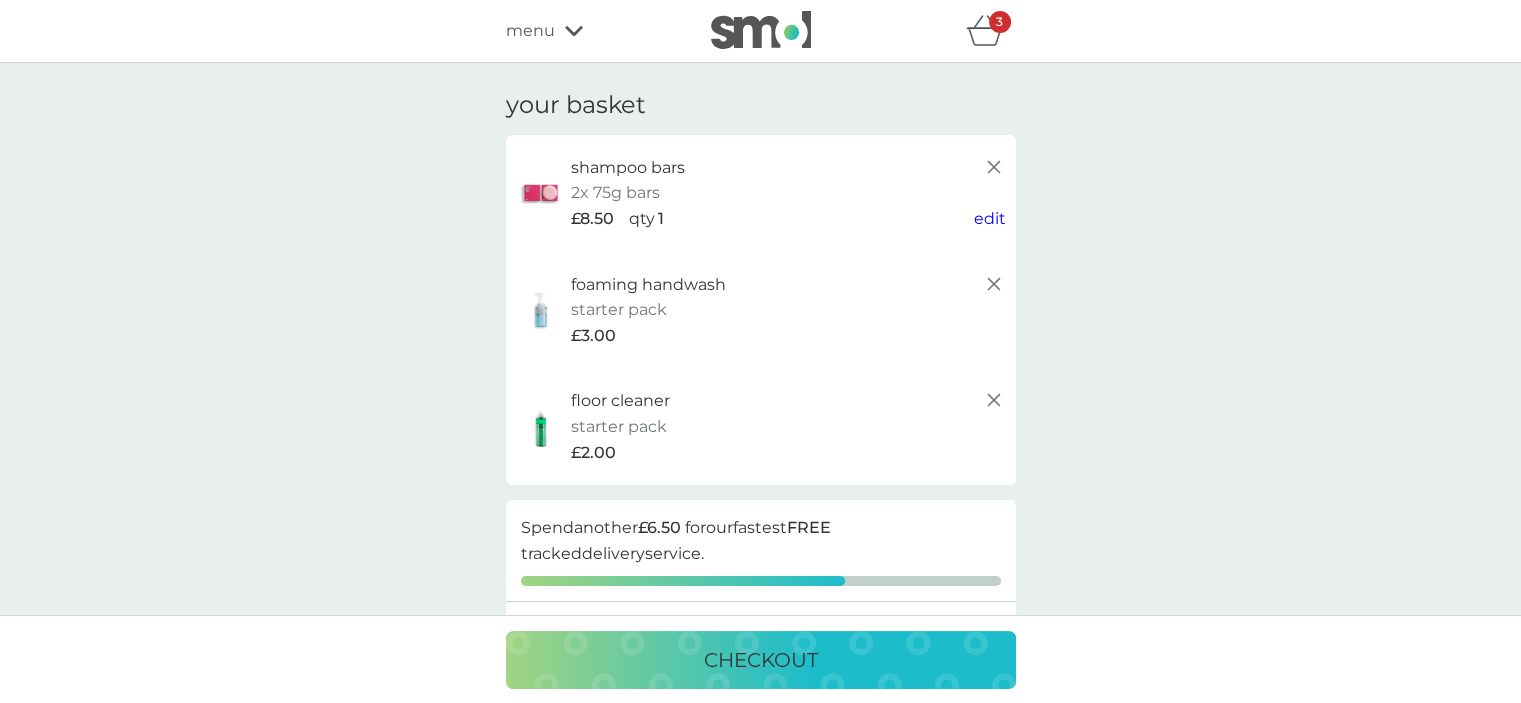 click on "menu" at bounding box center [530, 31] 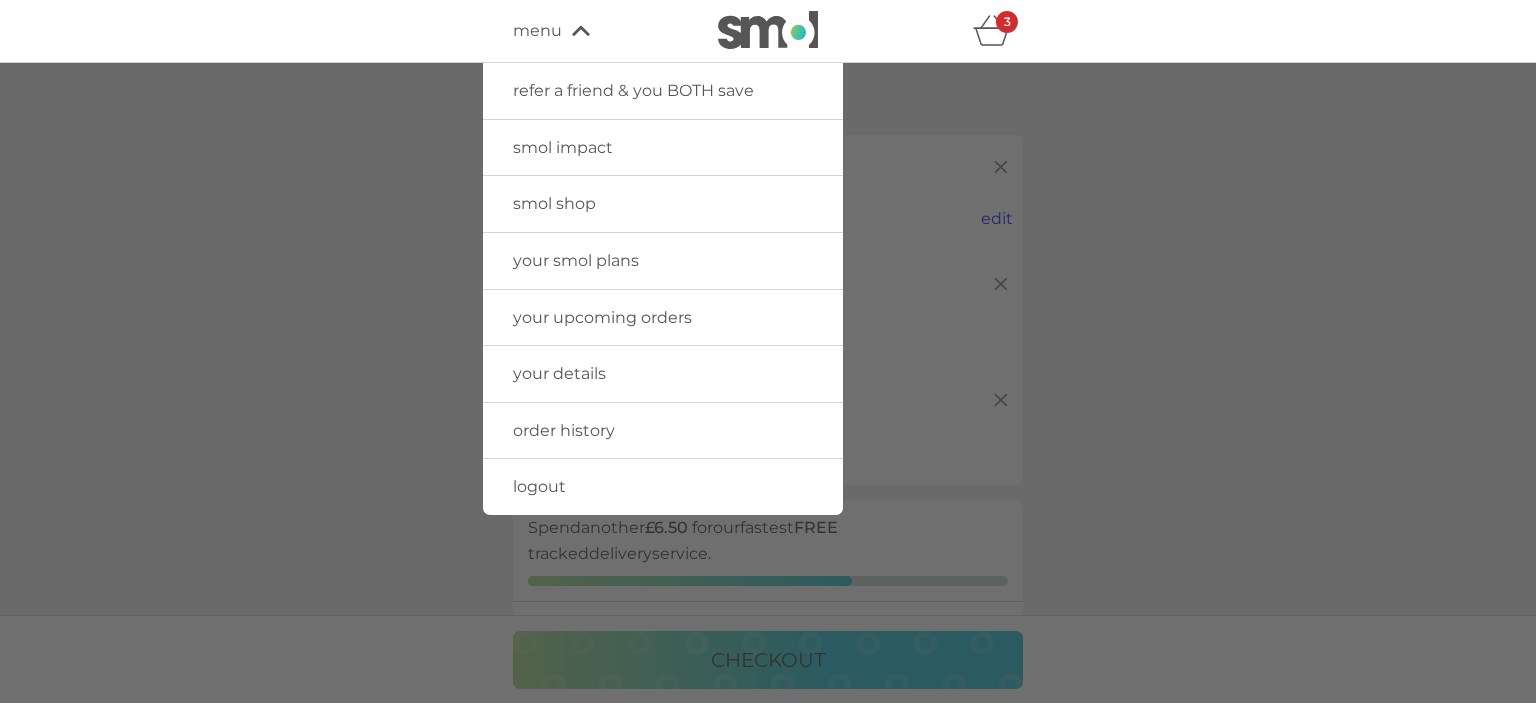 click on "smol shop" at bounding box center (554, 203) 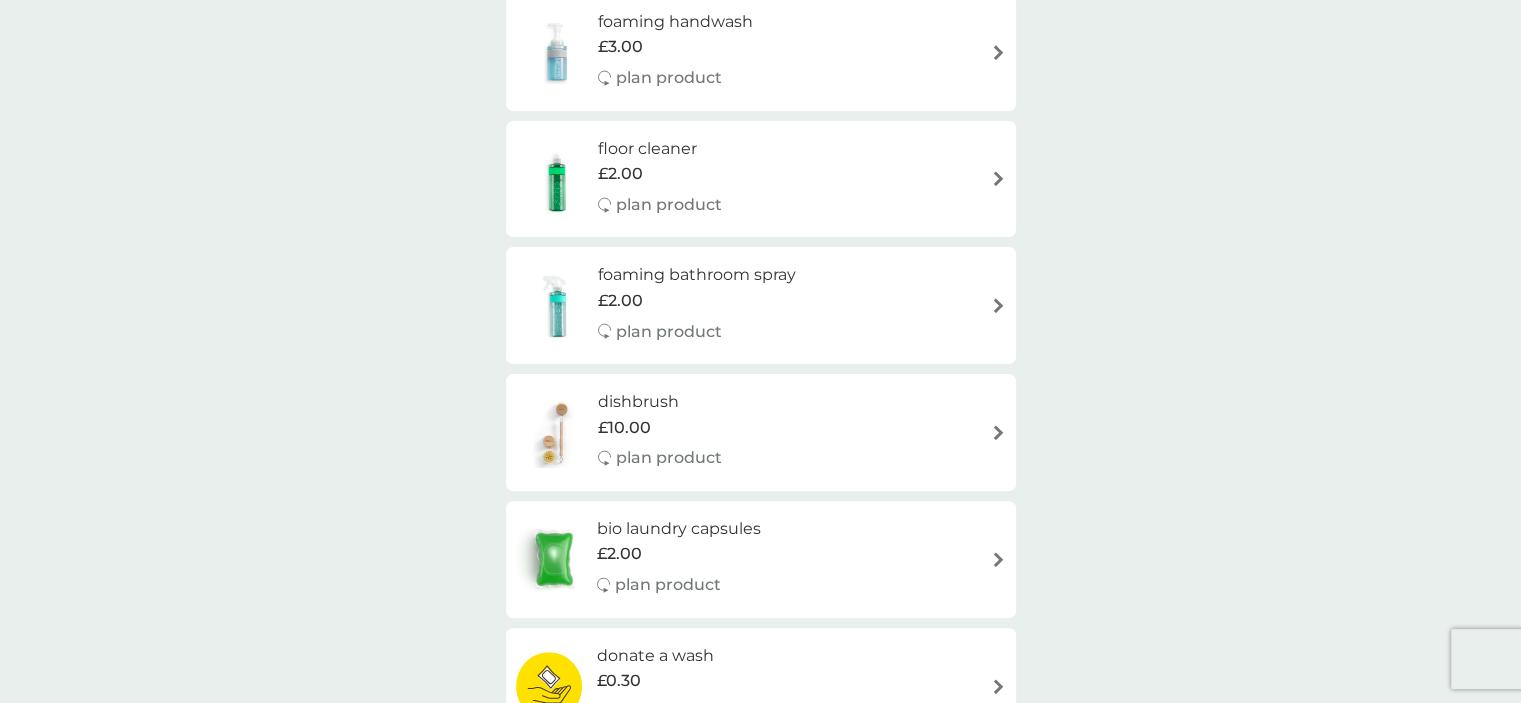 scroll, scrollTop: 467, scrollLeft: 0, axis: vertical 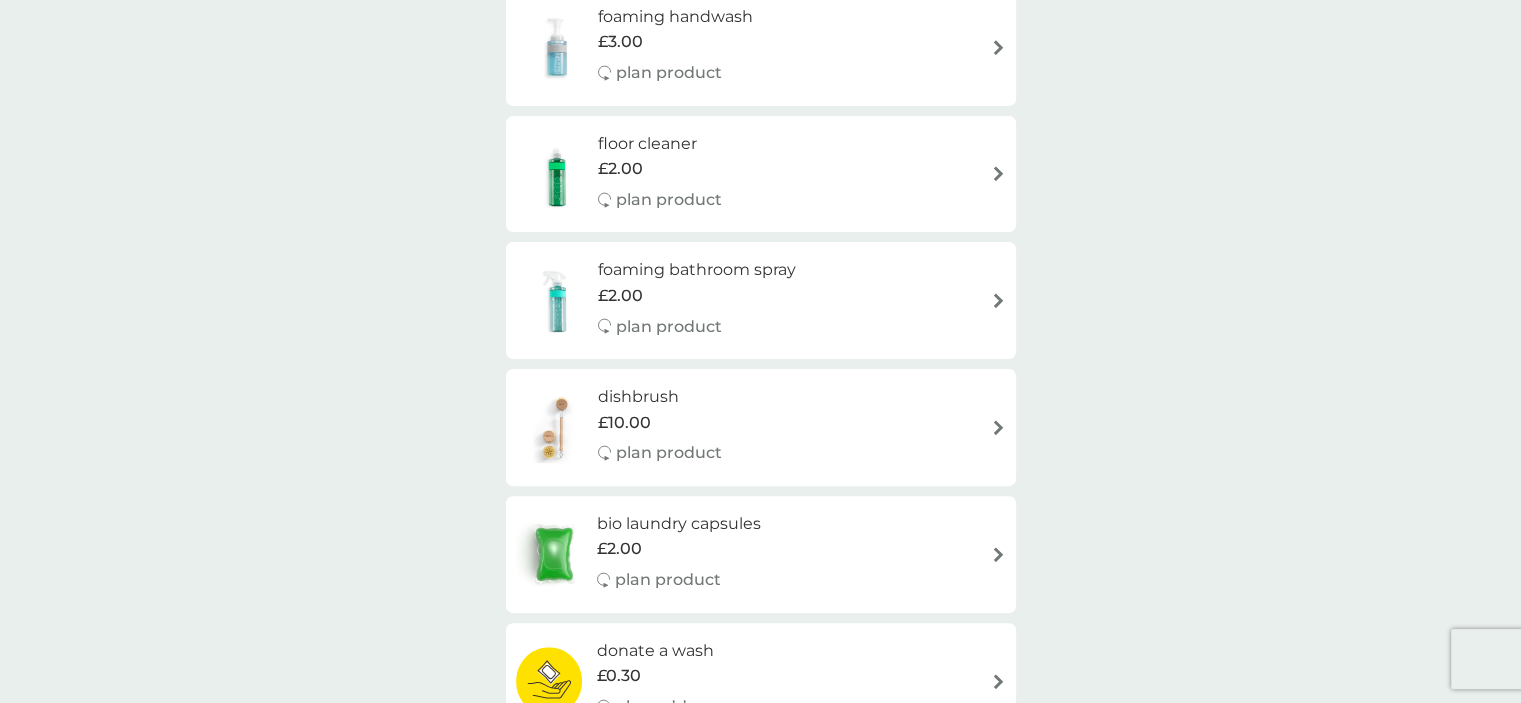 click on "foaming bathroom spray £2.00 plan product" at bounding box center [761, 300] 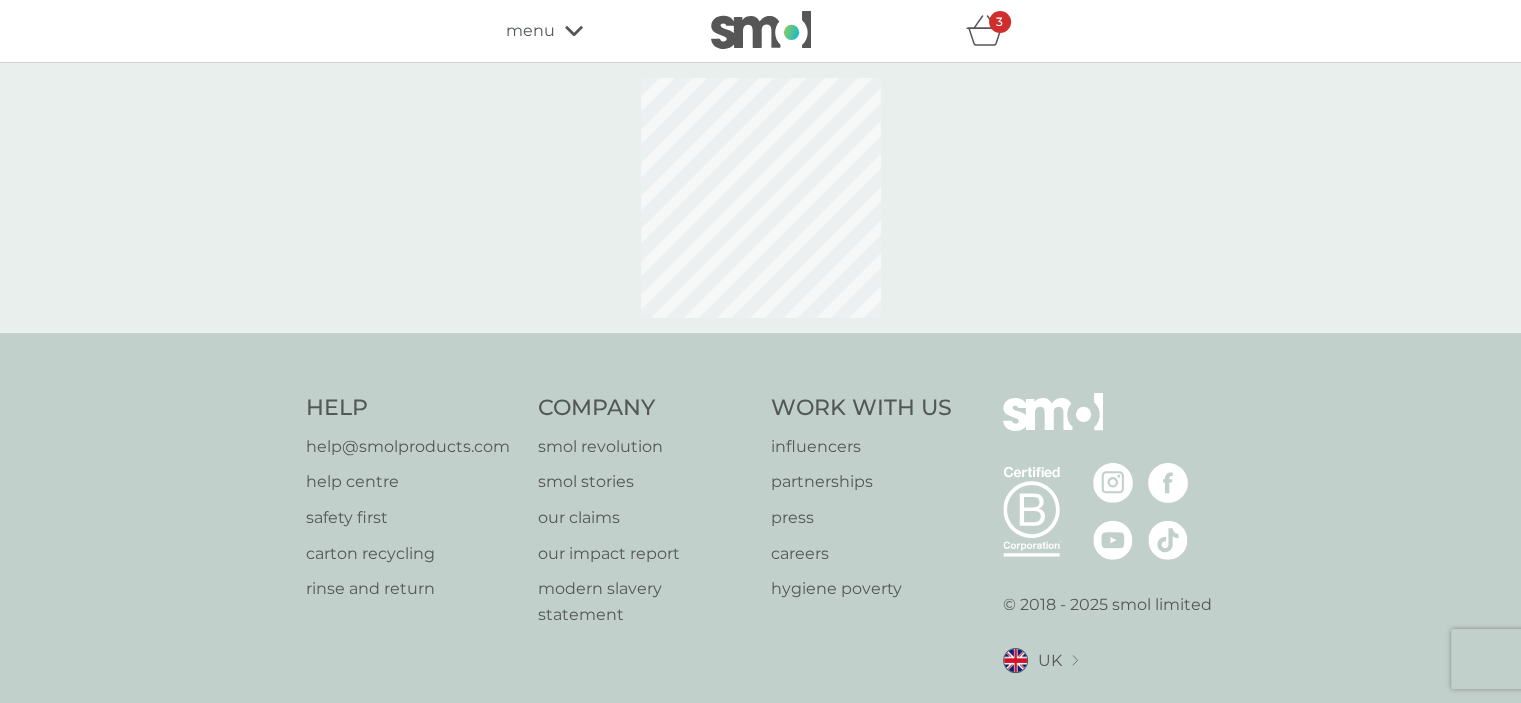 select on "182" 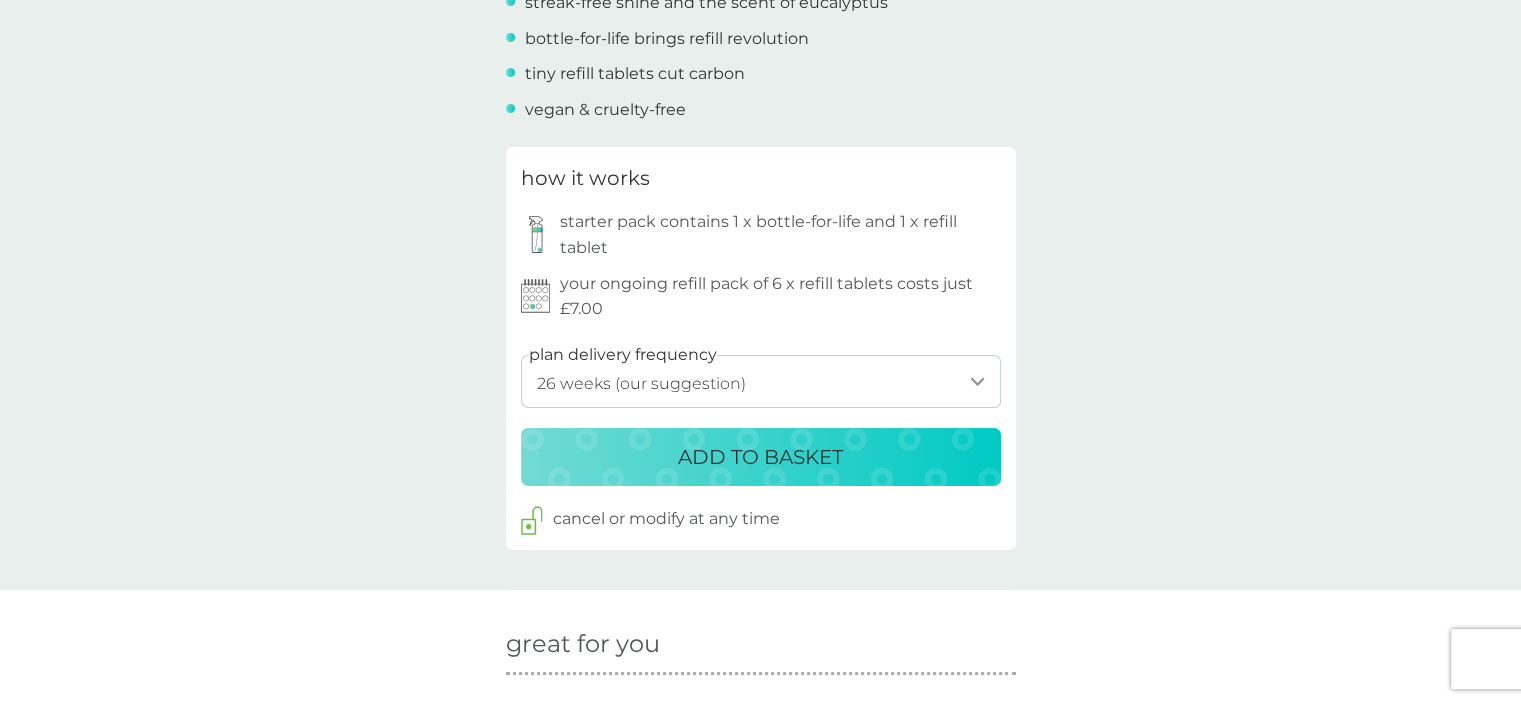 scroll, scrollTop: 893, scrollLeft: 0, axis: vertical 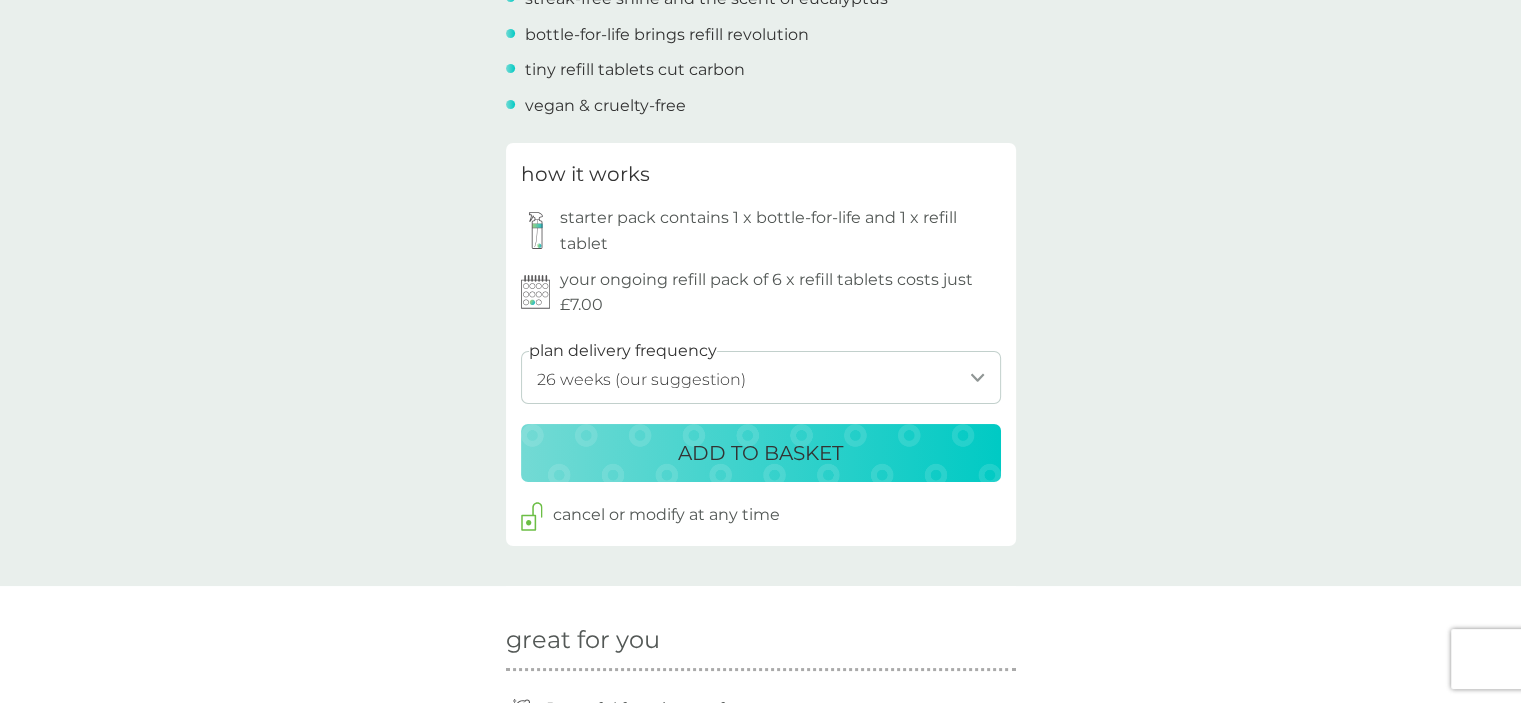 click on "ADD TO BASKET" at bounding box center (761, 453) 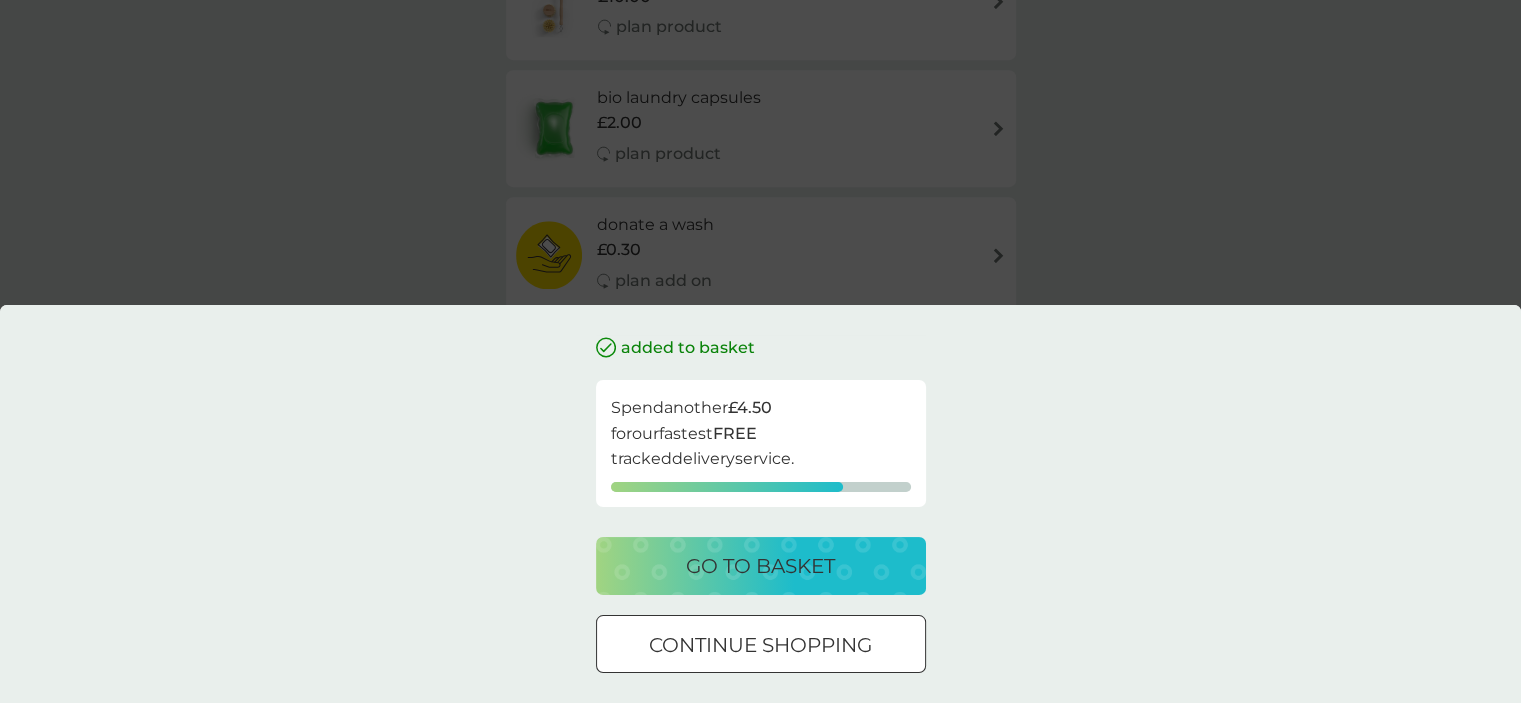 scroll, scrollTop: 0, scrollLeft: 0, axis: both 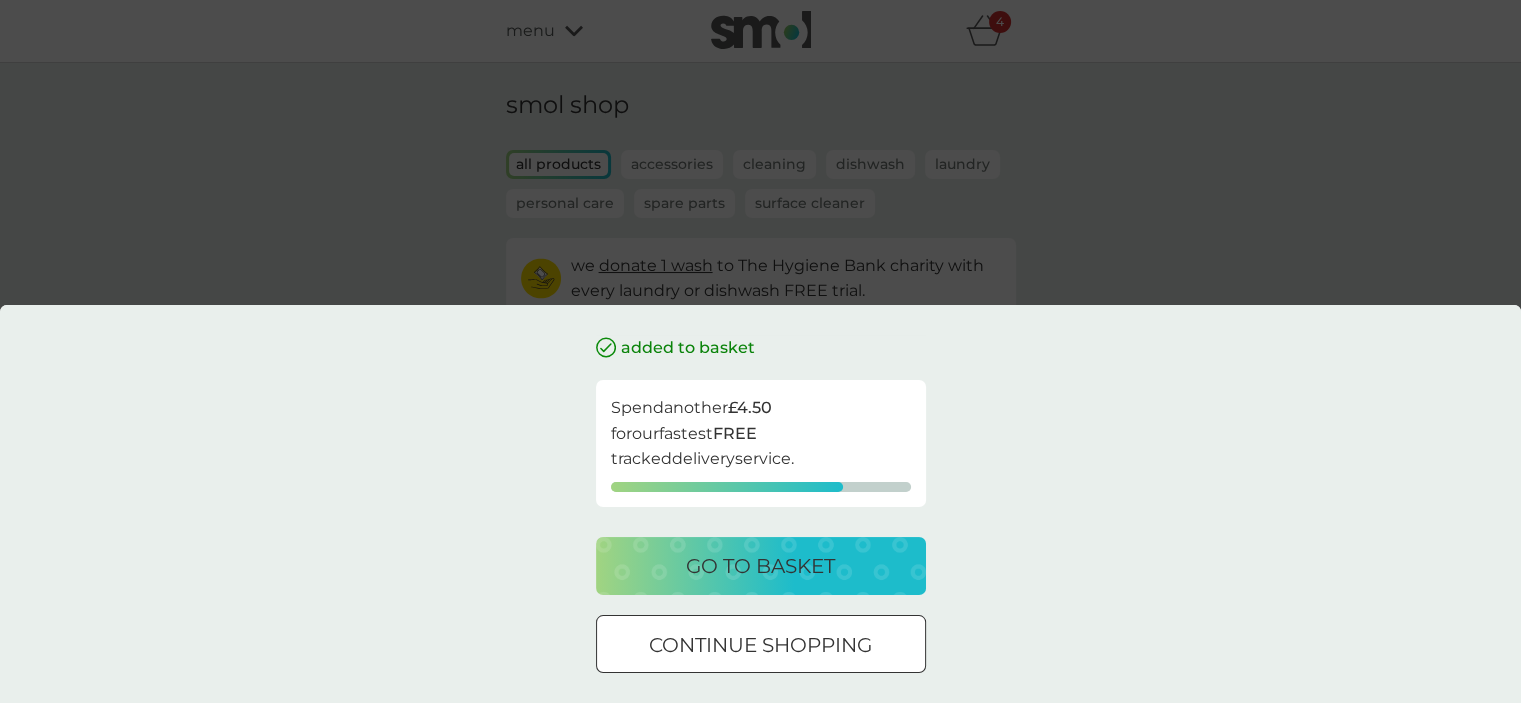 click at bounding box center [761, 645] 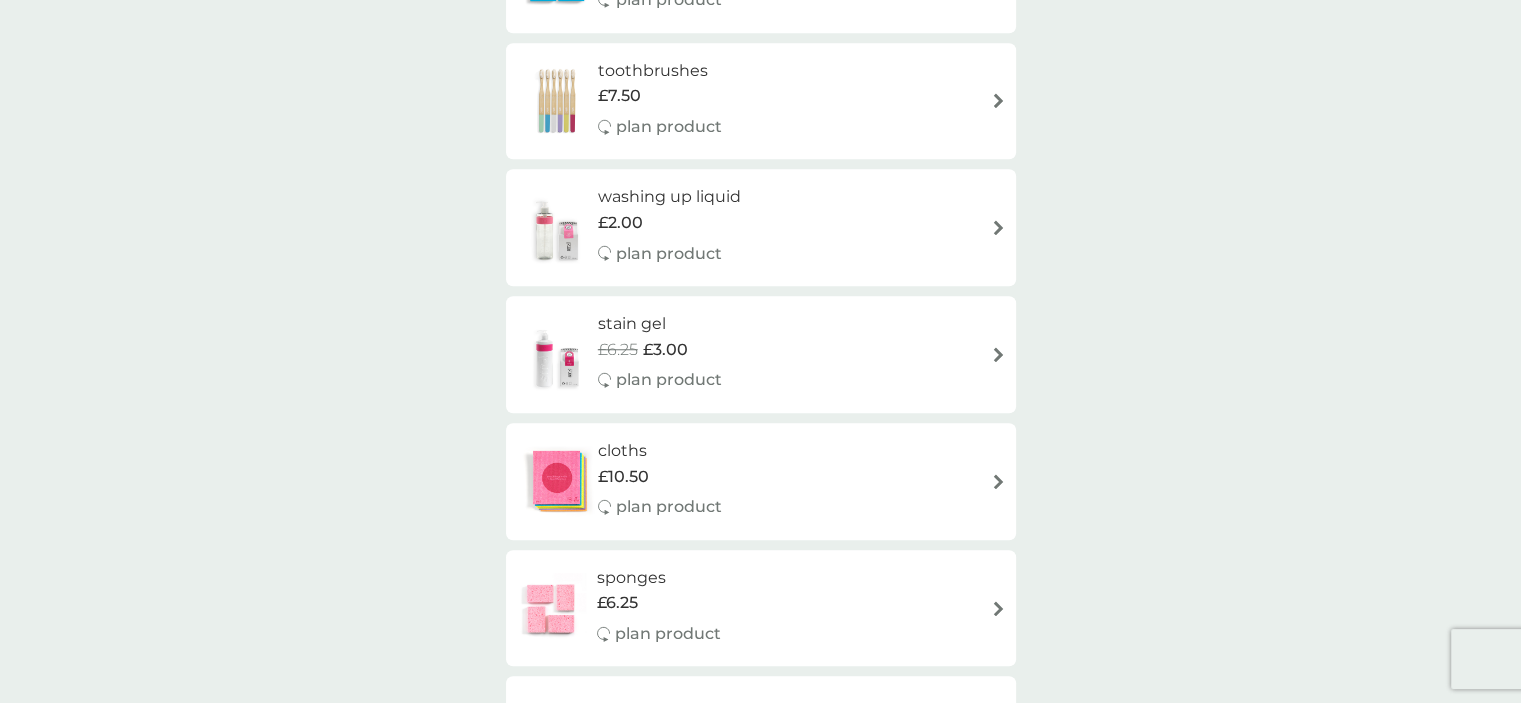 scroll, scrollTop: 1714, scrollLeft: 0, axis: vertical 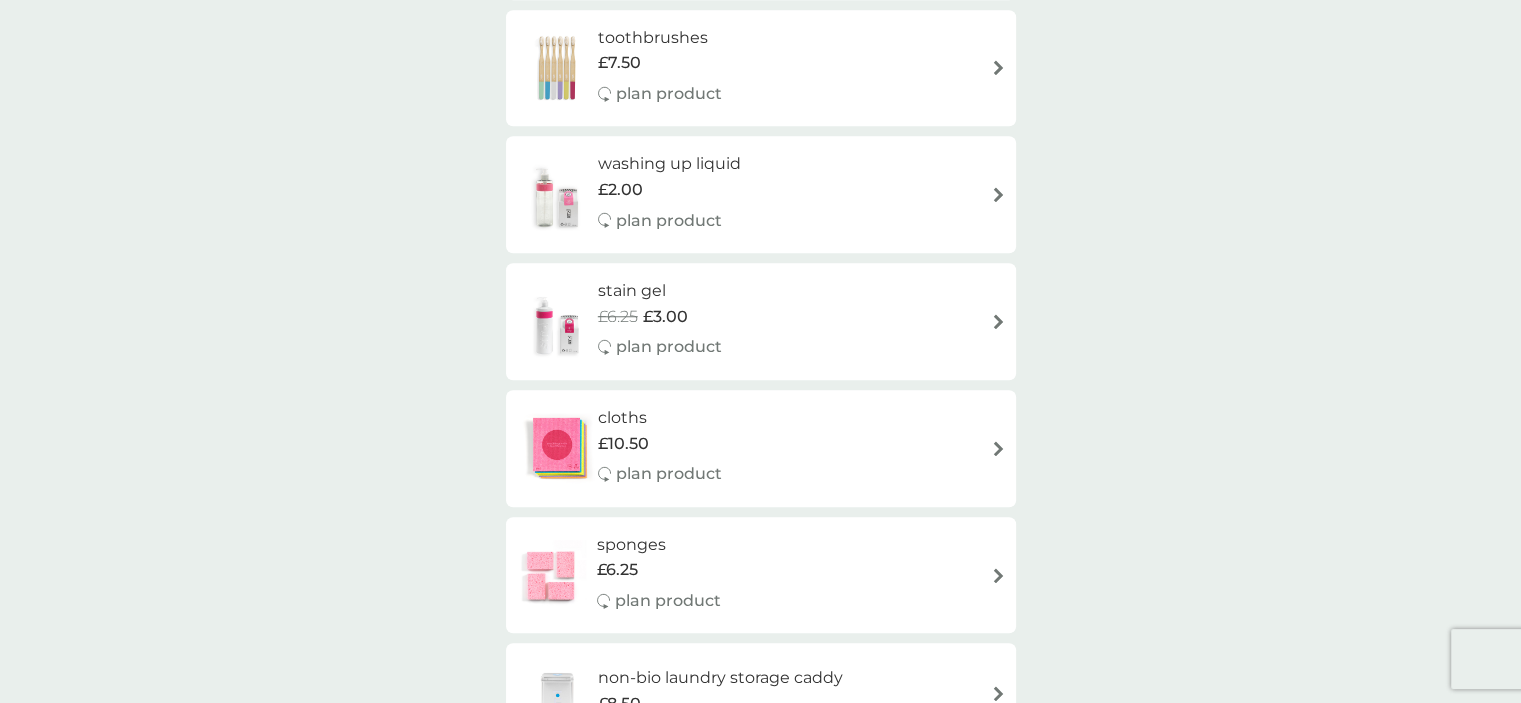 click at bounding box center [998, 321] 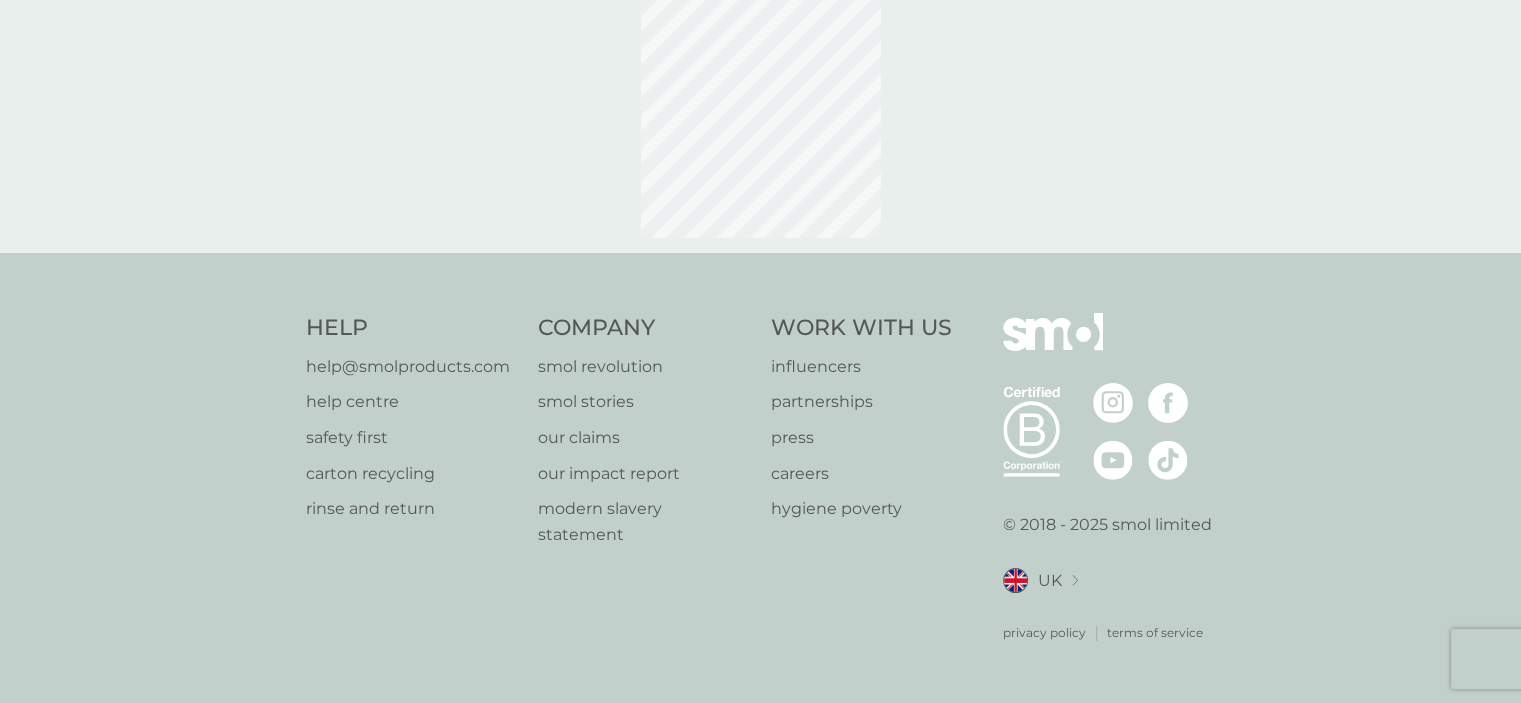 scroll, scrollTop: 0, scrollLeft: 0, axis: both 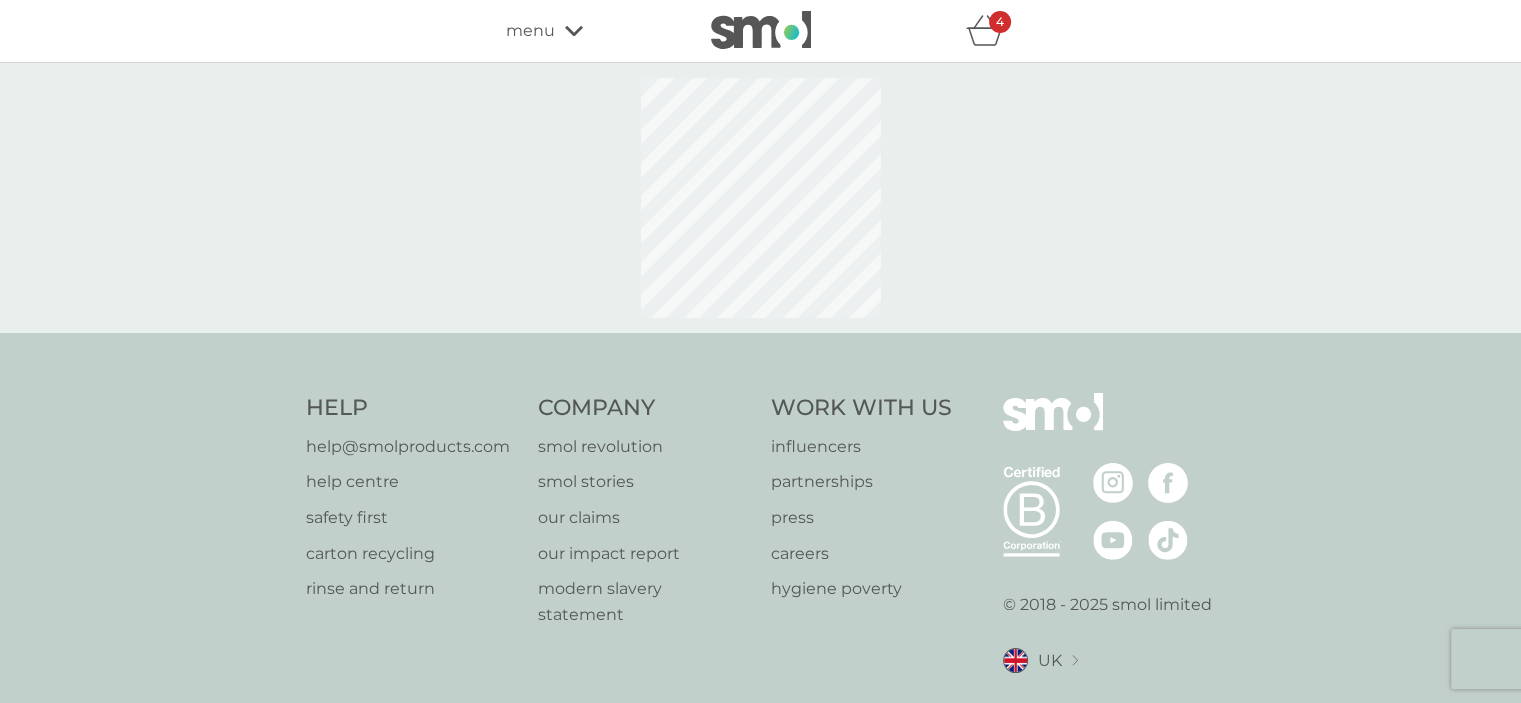 select on "182" 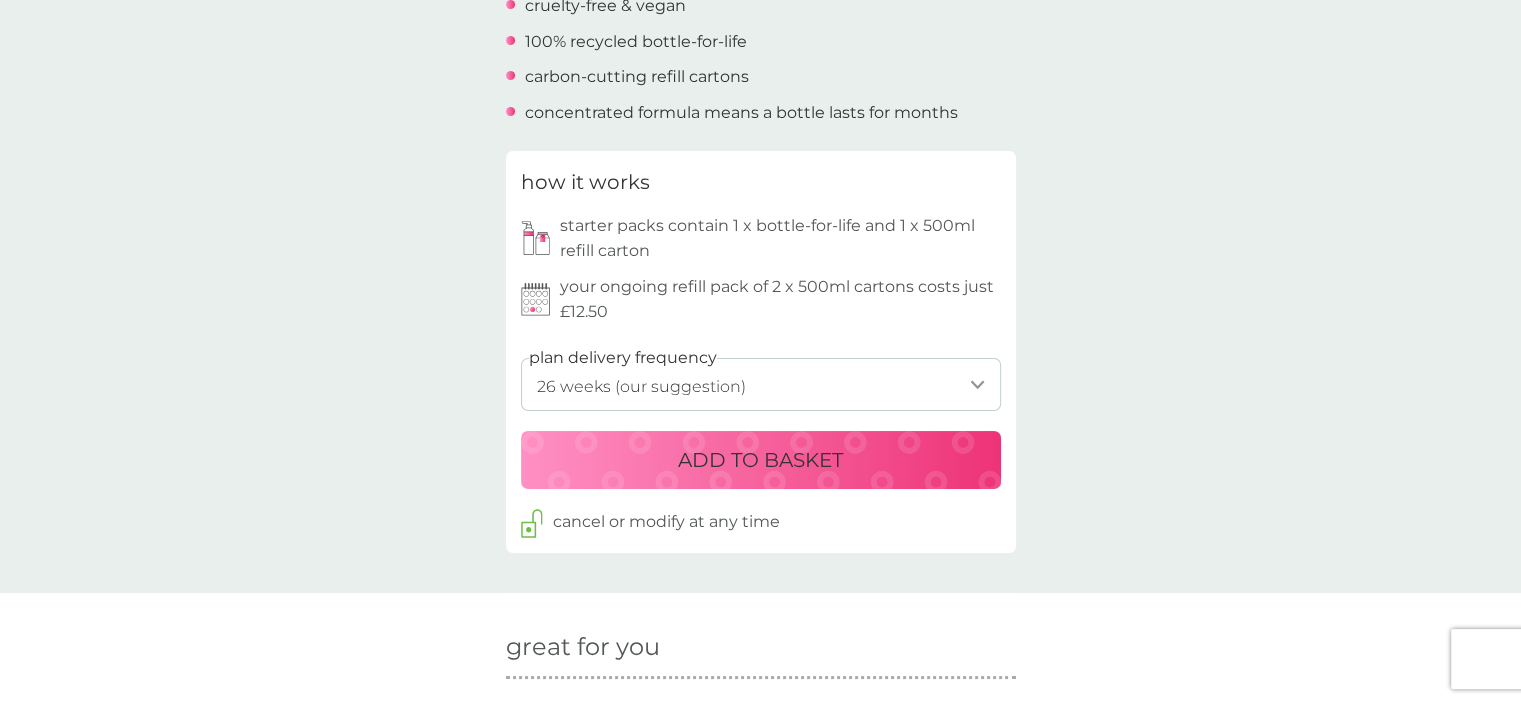 scroll, scrollTop: 820, scrollLeft: 0, axis: vertical 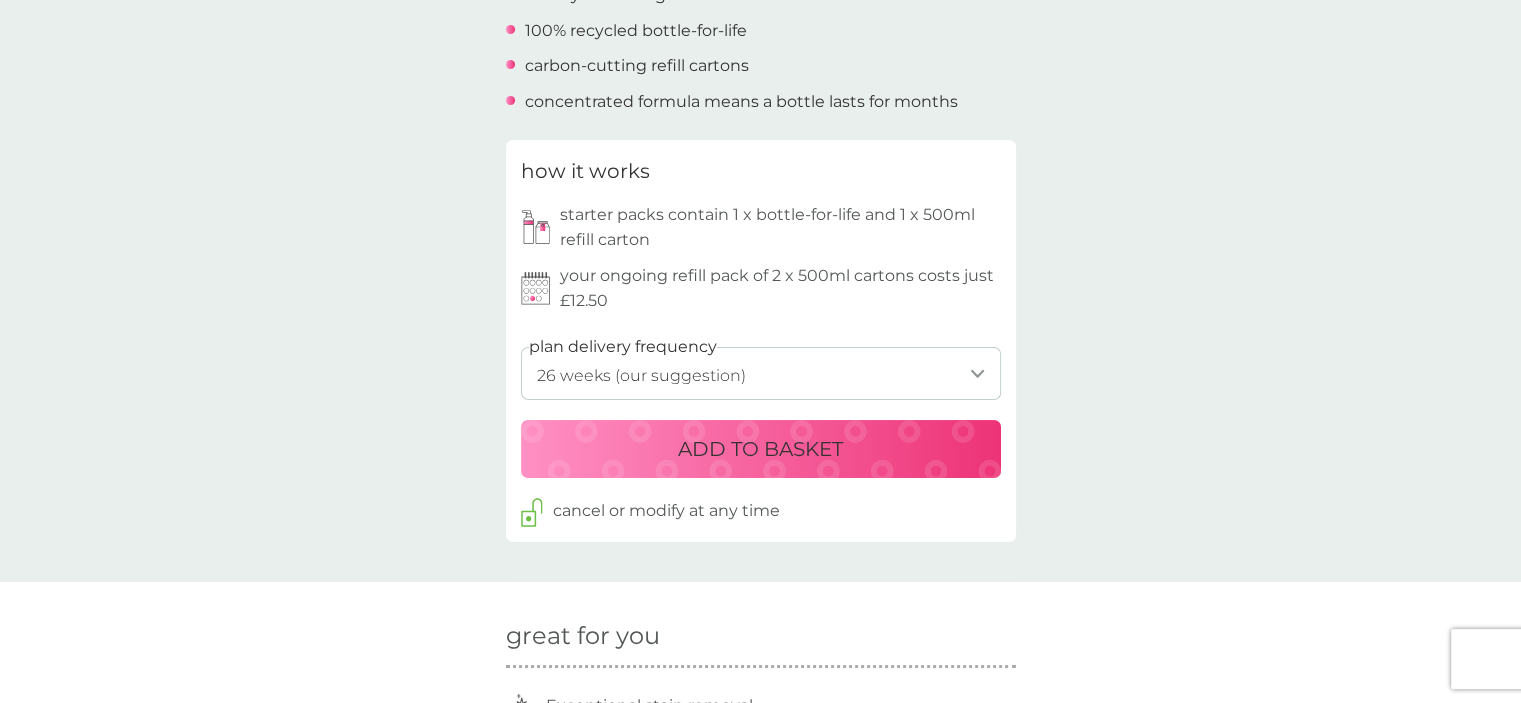 click on "ADD TO BASKET" at bounding box center [761, 449] 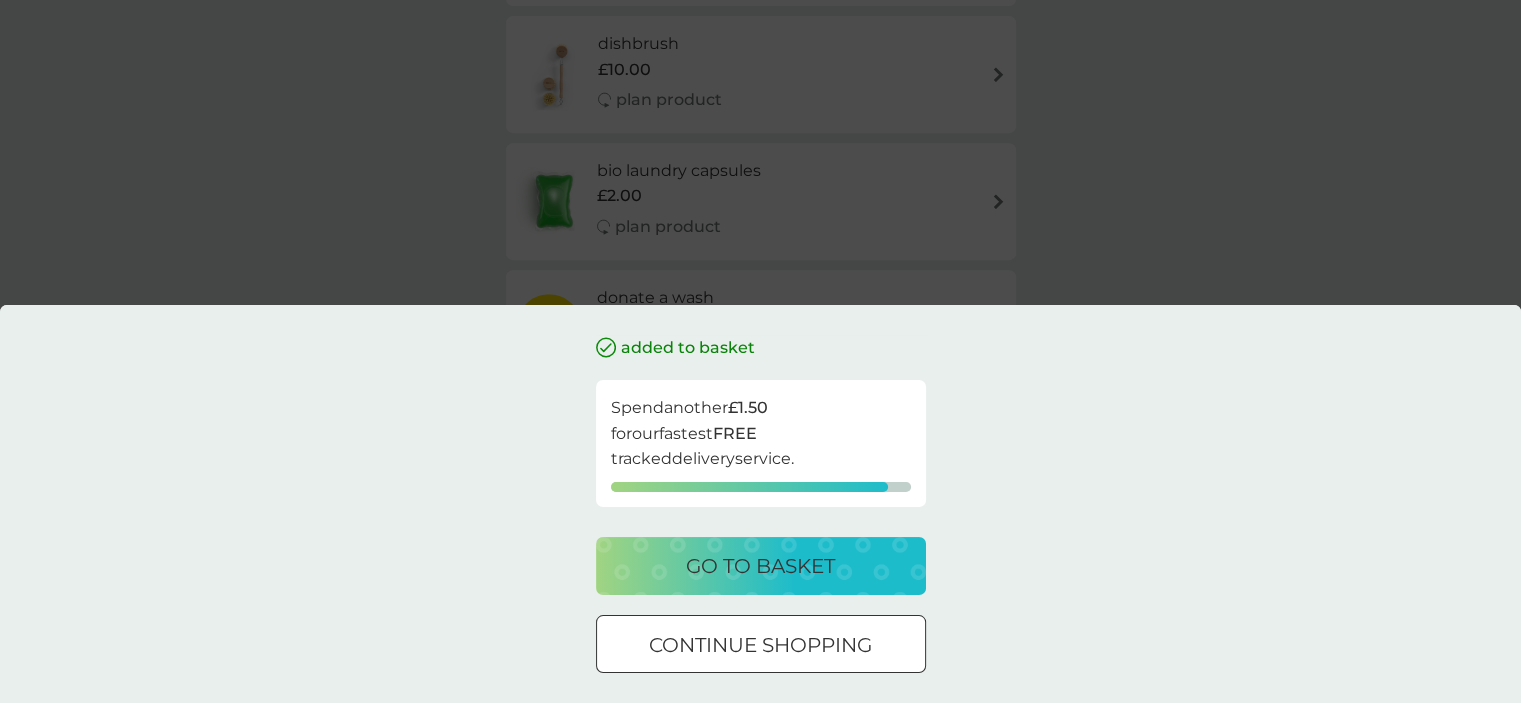 scroll, scrollTop: 0, scrollLeft: 0, axis: both 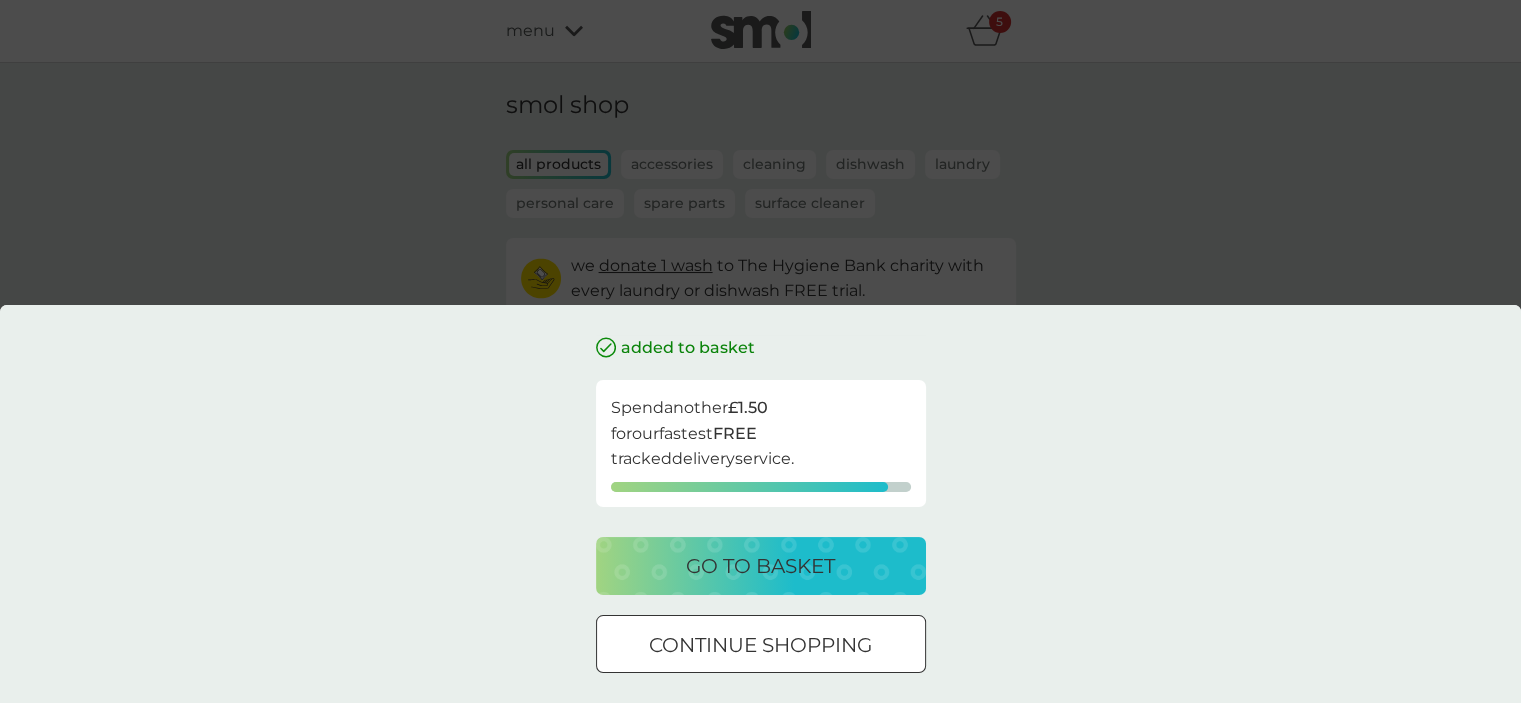 click on "go to basket" at bounding box center (760, 566) 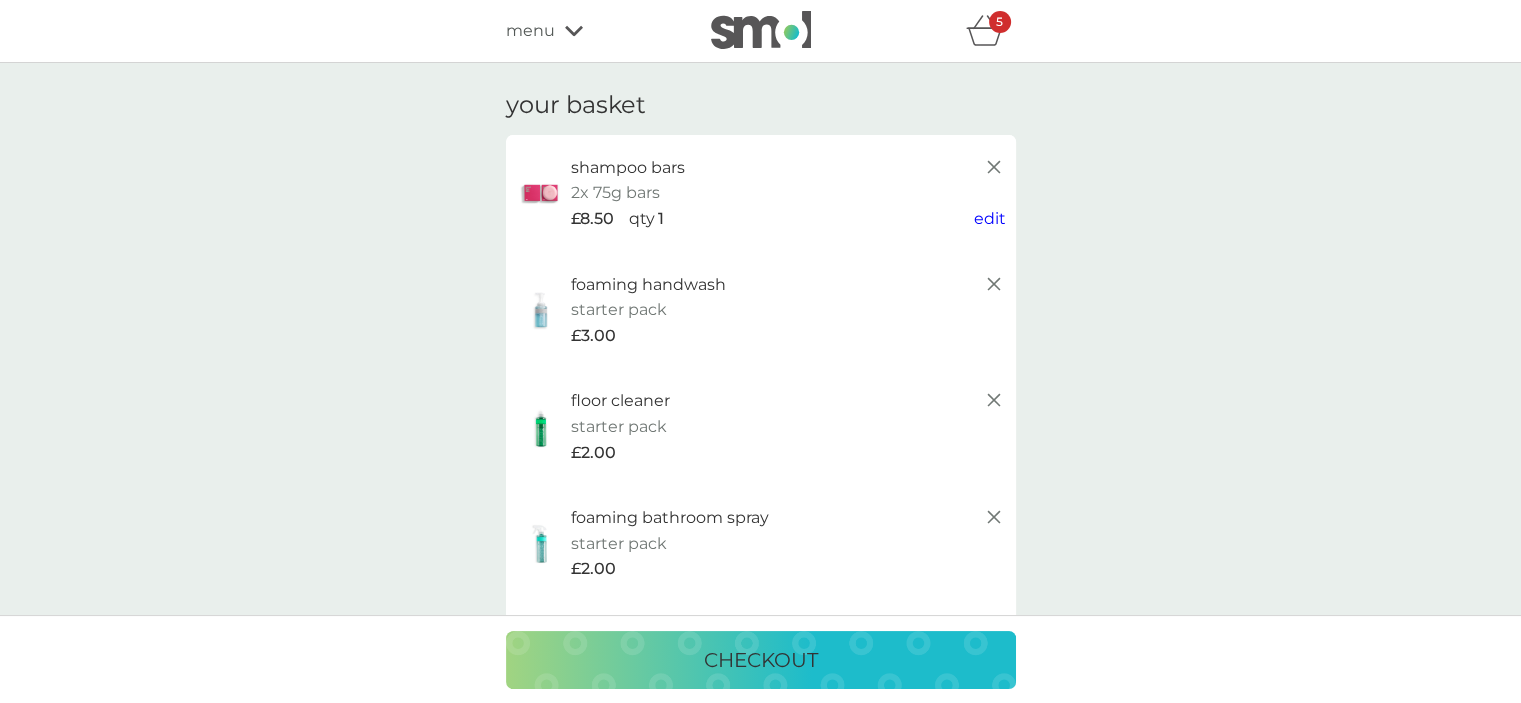 click on "menu" at bounding box center (530, 31) 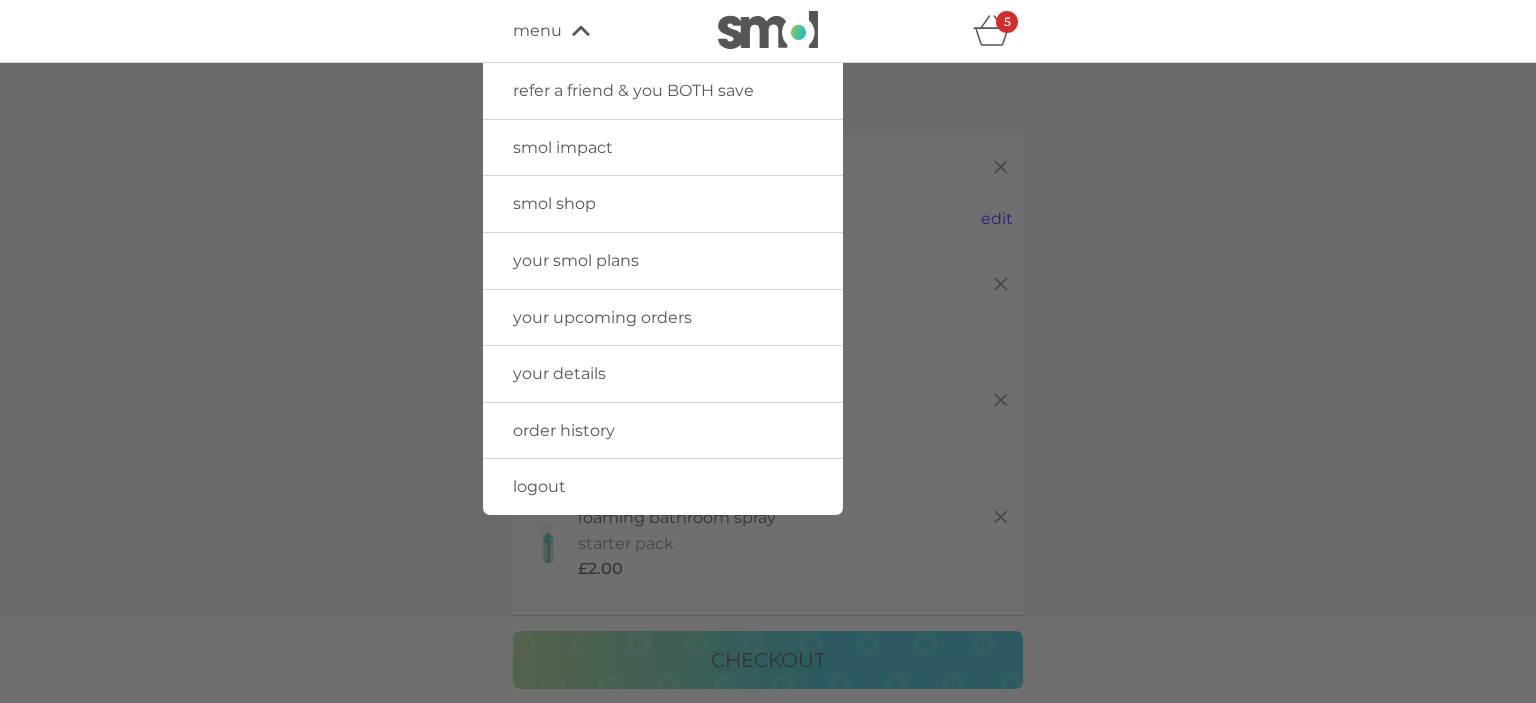 click on "smol shop" at bounding box center [554, 203] 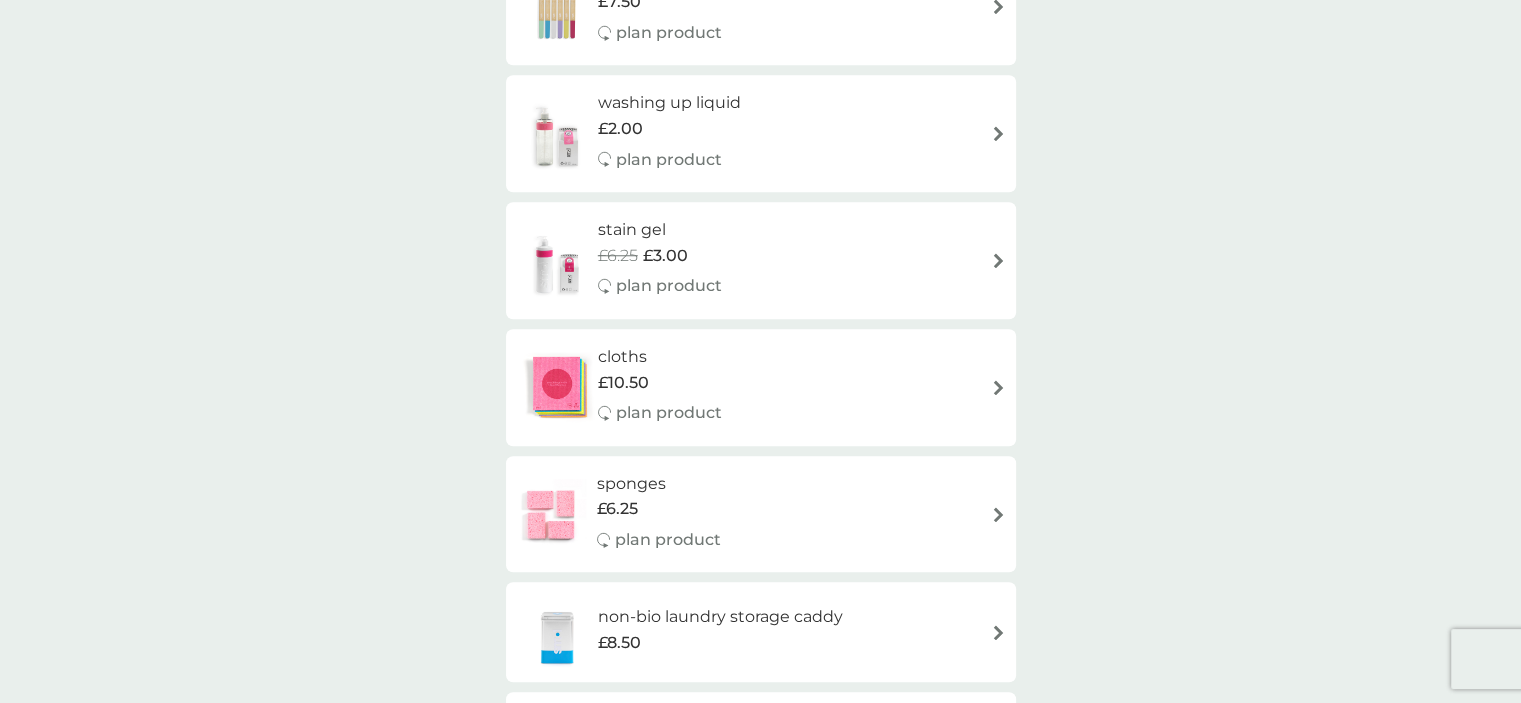 scroll, scrollTop: 1780, scrollLeft: 0, axis: vertical 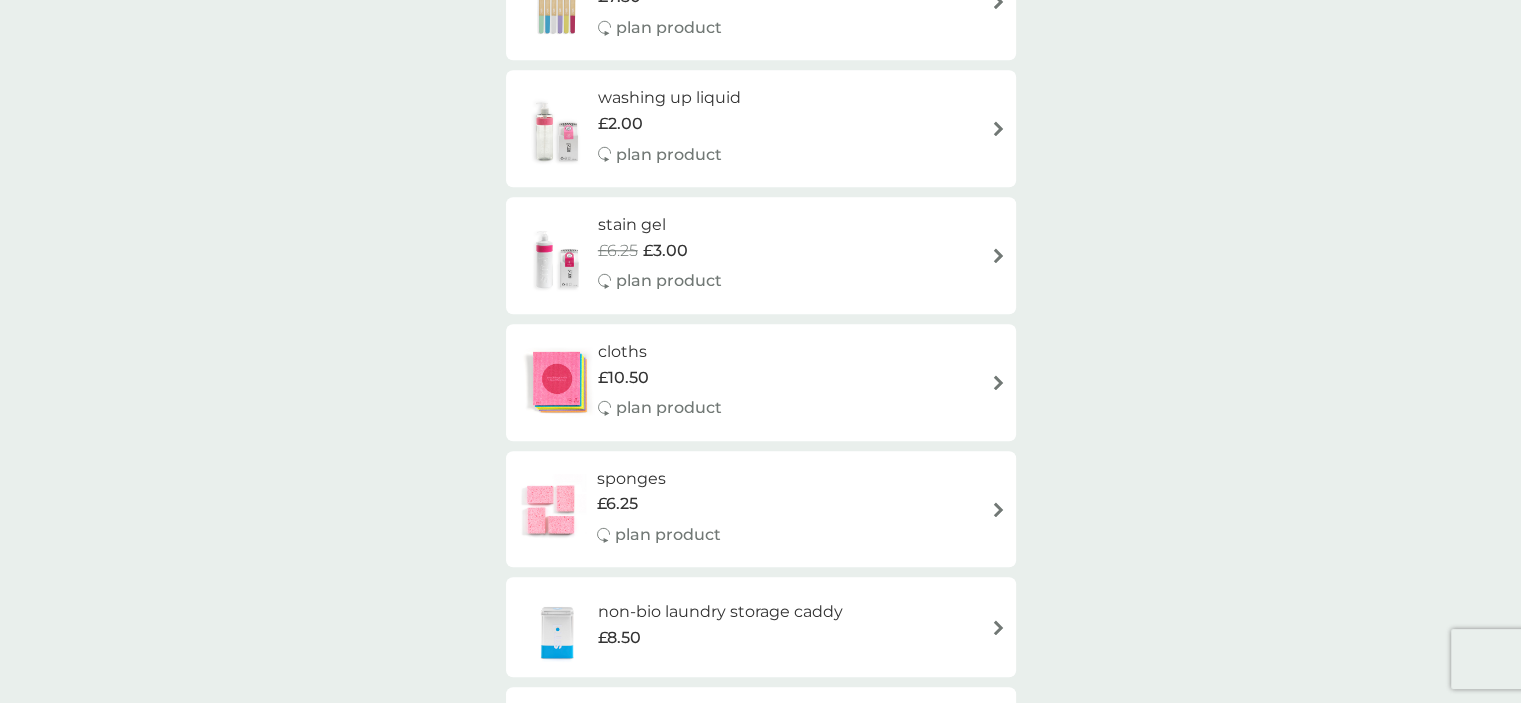 click on "washing up liquid £2.00 plan product" at bounding box center [761, 128] 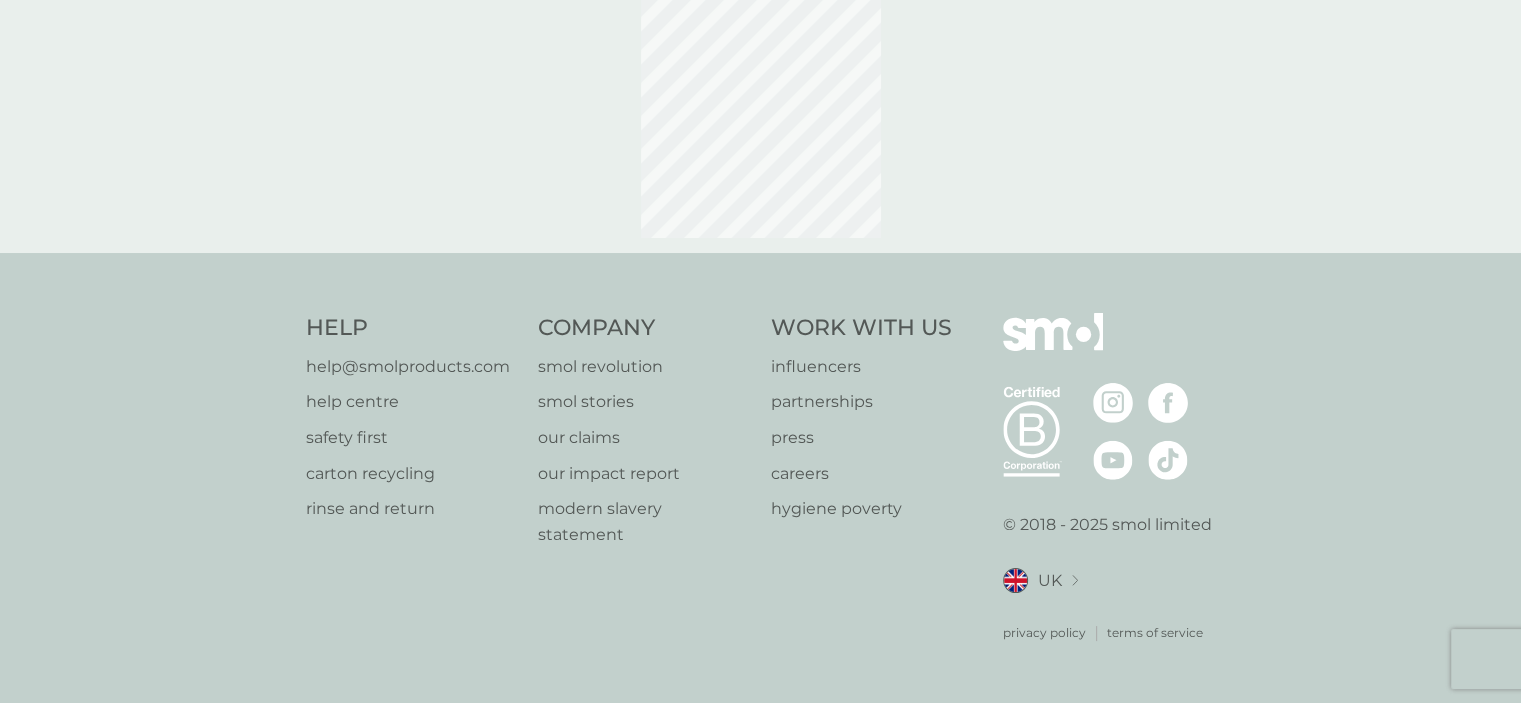 scroll, scrollTop: 0, scrollLeft: 0, axis: both 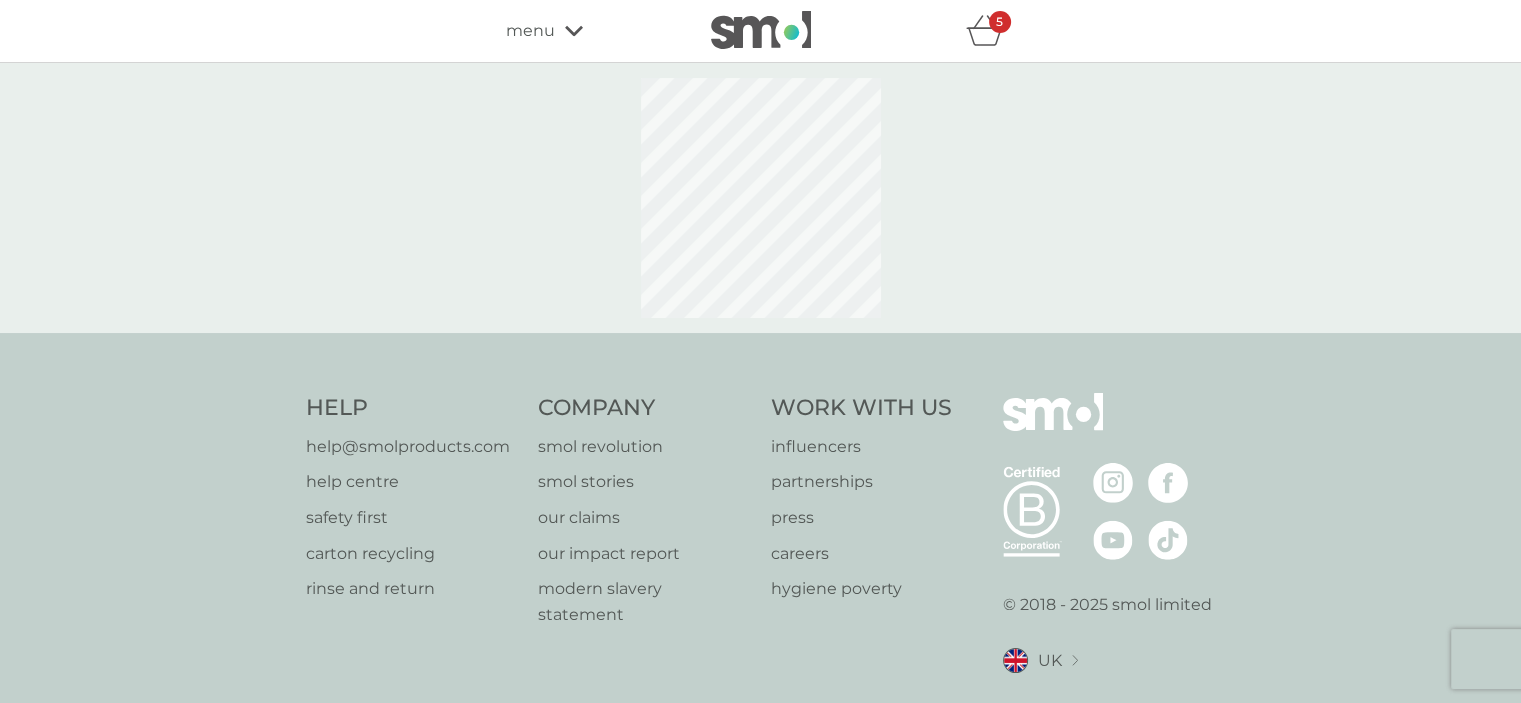 select on "112" 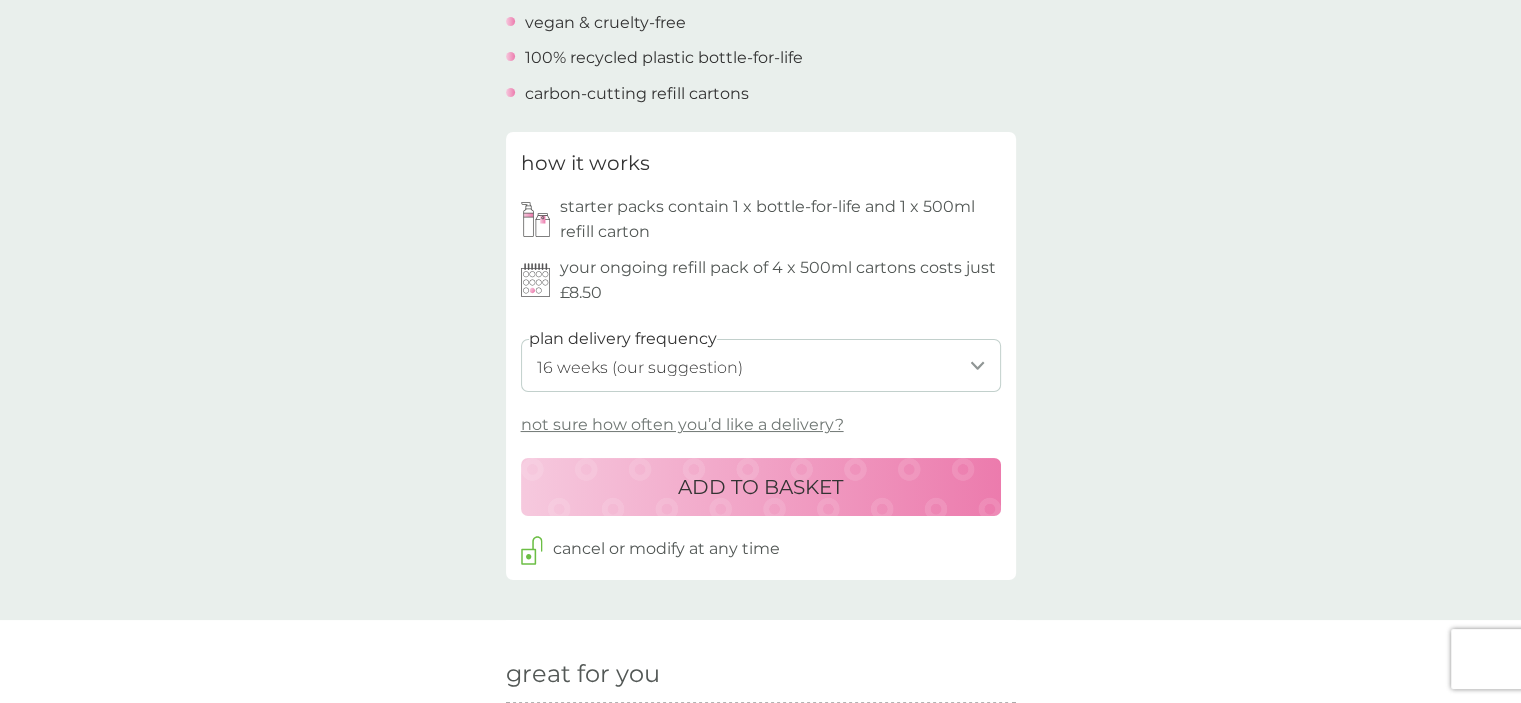 scroll, scrollTop: 832, scrollLeft: 0, axis: vertical 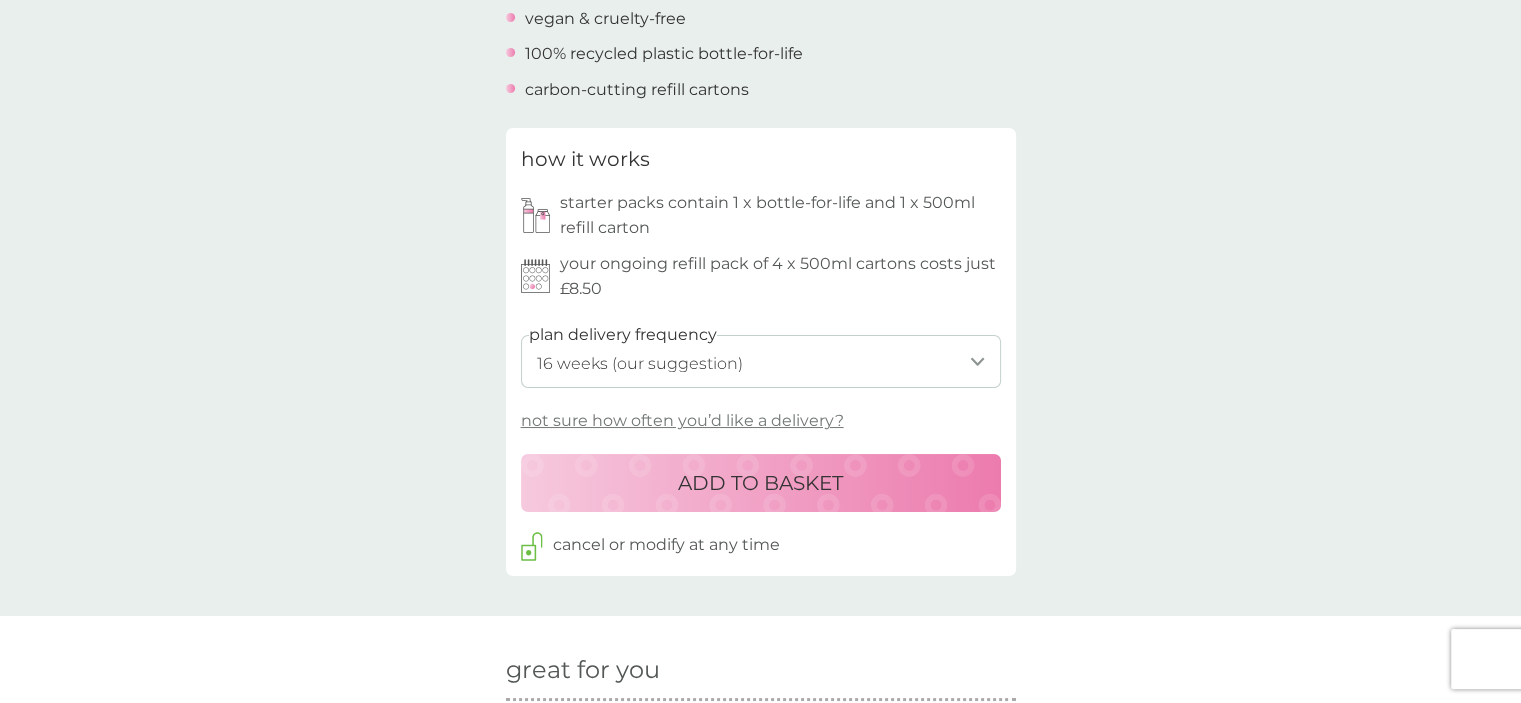 click on "ADD TO BASKET" at bounding box center (761, 483) 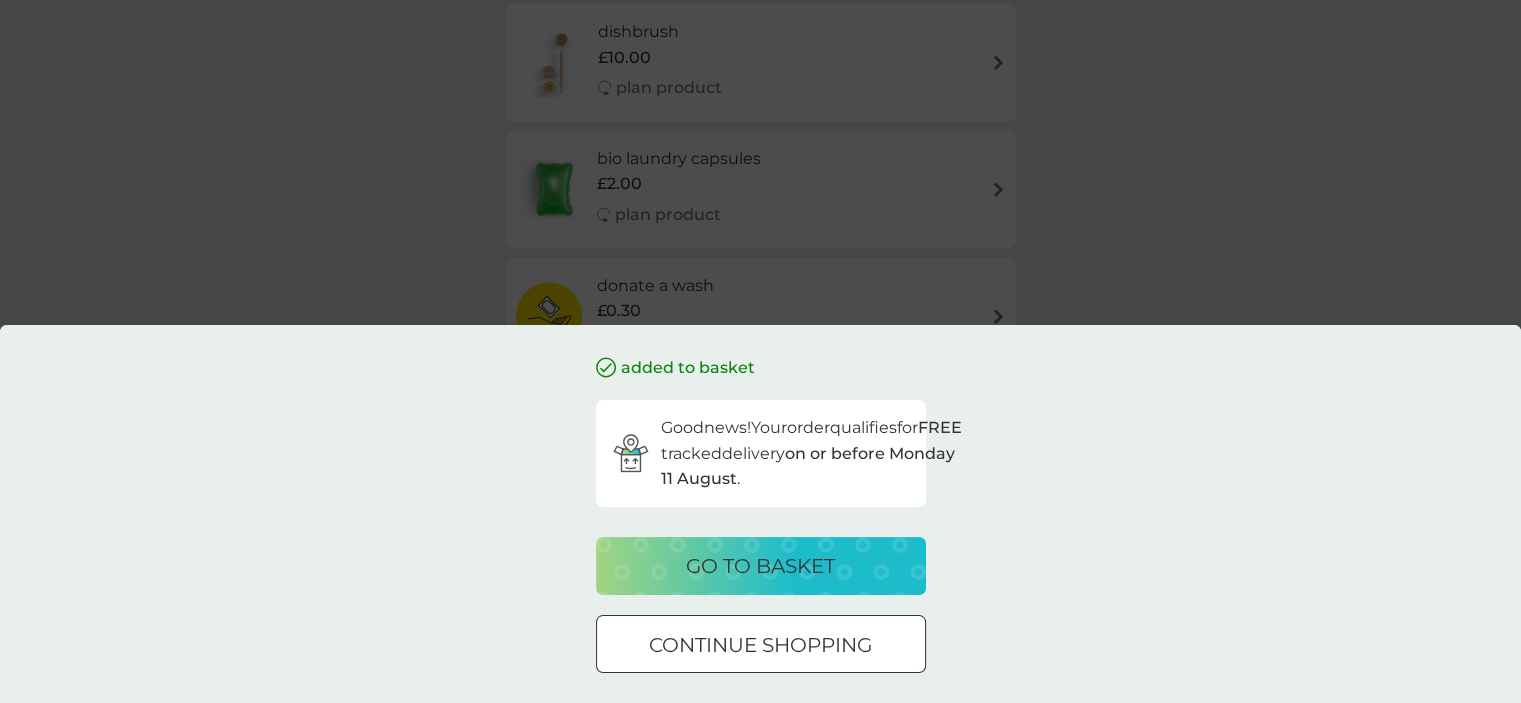 scroll, scrollTop: 0, scrollLeft: 0, axis: both 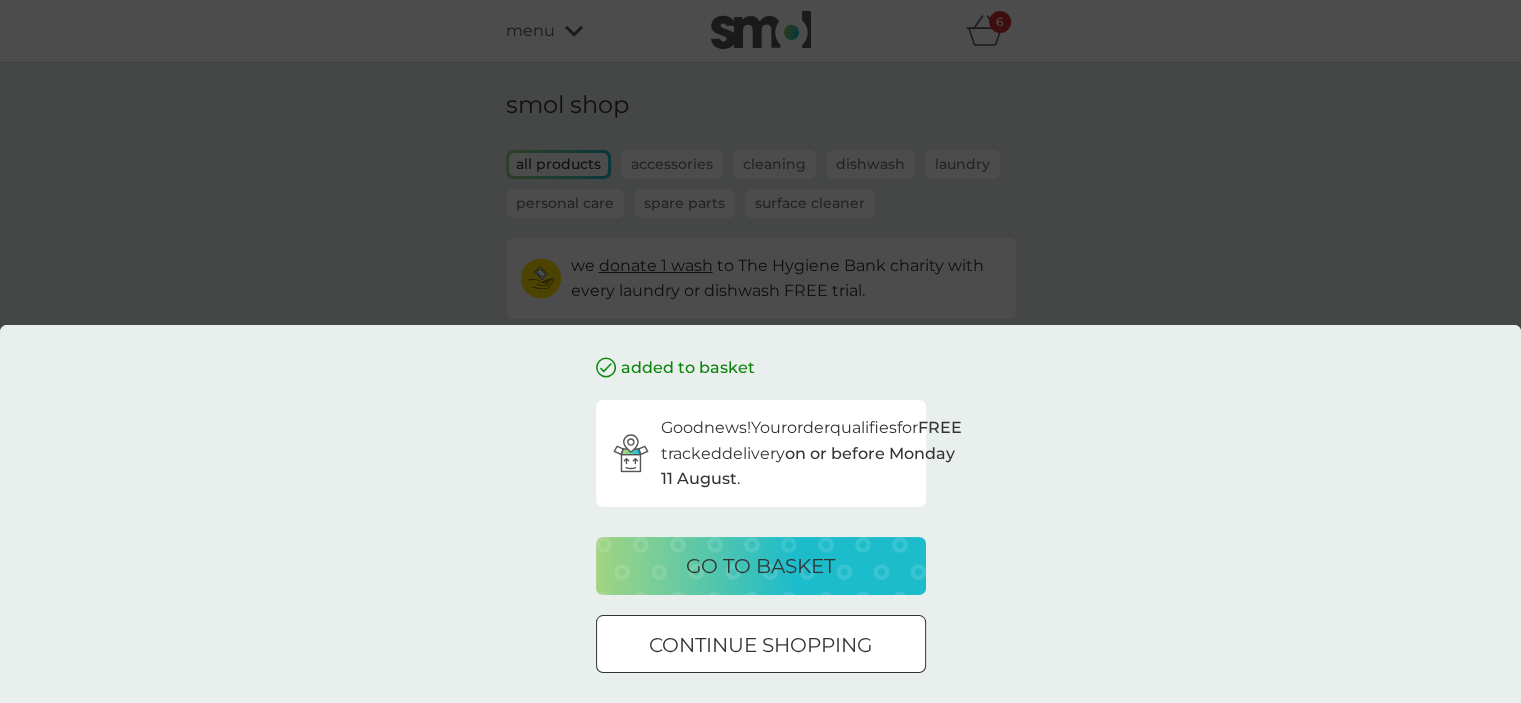 click on "go to basket" at bounding box center [760, 566] 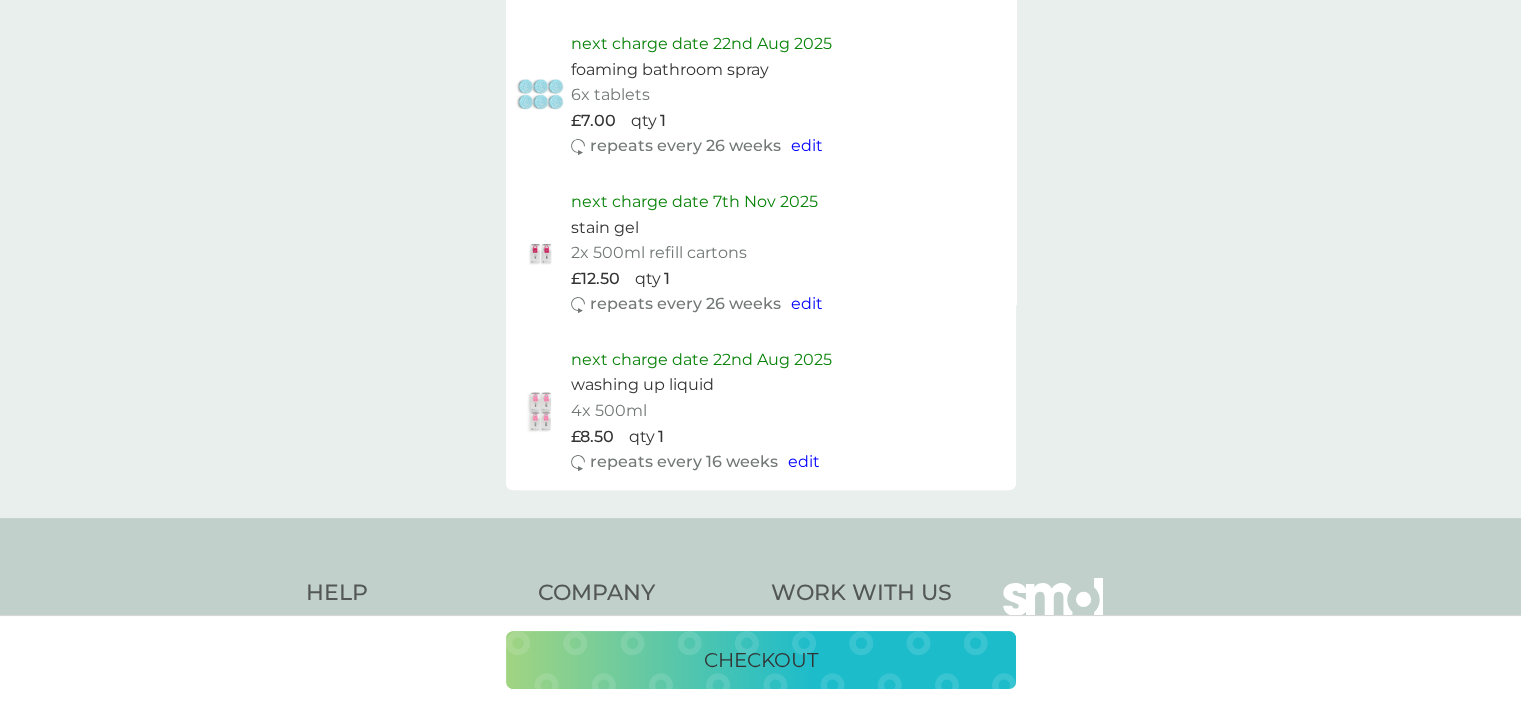 scroll, scrollTop: 1901, scrollLeft: 0, axis: vertical 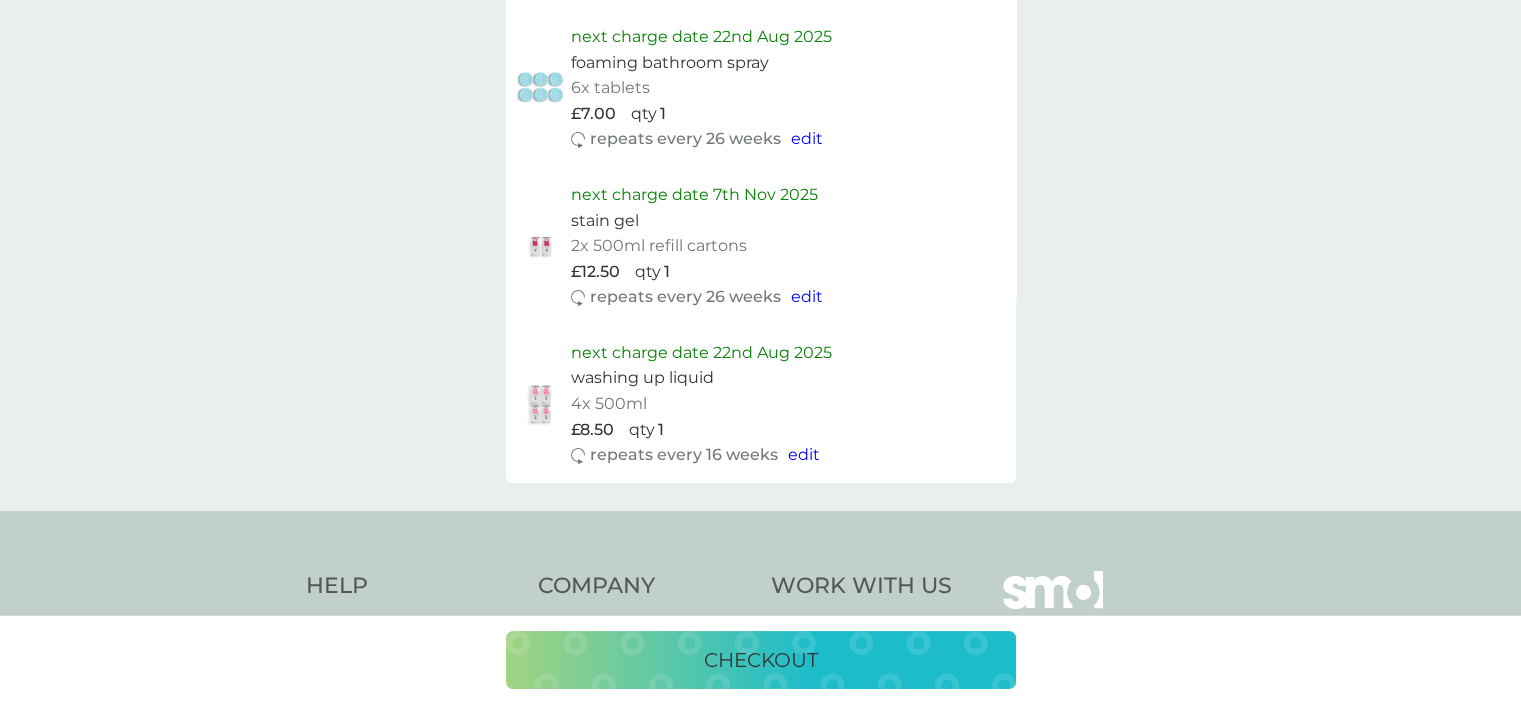 click on "next charge date 22nd Aug 2025" at bounding box center [701, 353] 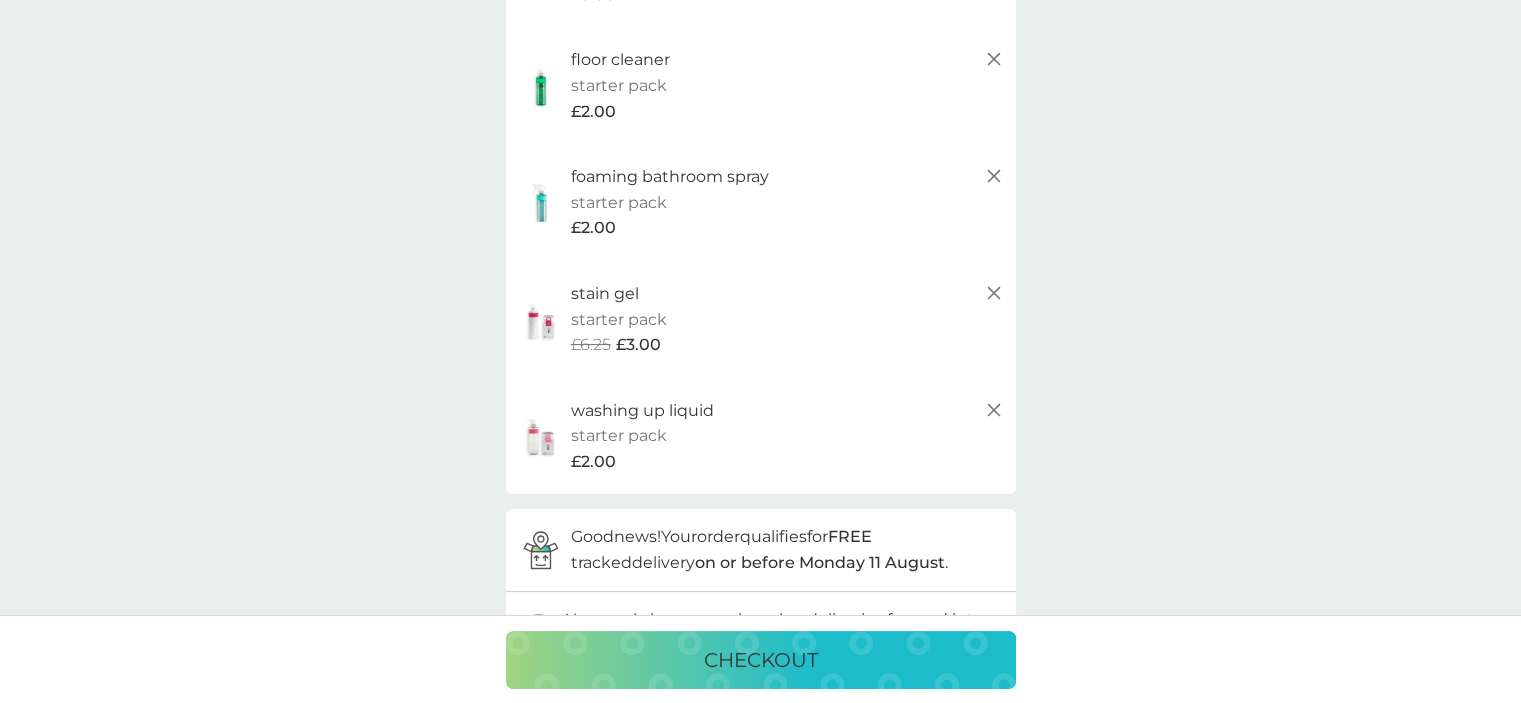 scroll, scrollTop: 444, scrollLeft: 0, axis: vertical 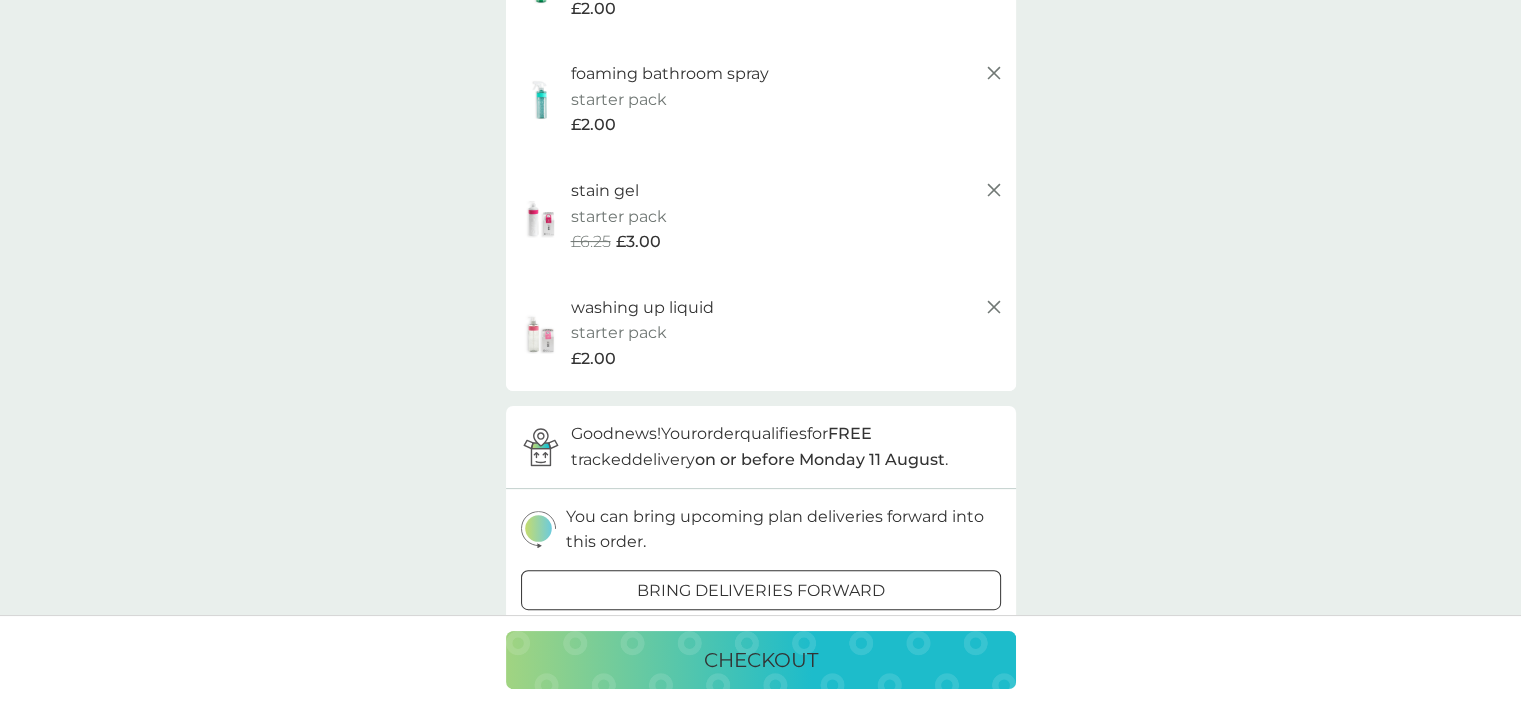 click on "checkout" at bounding box center [761, 660] 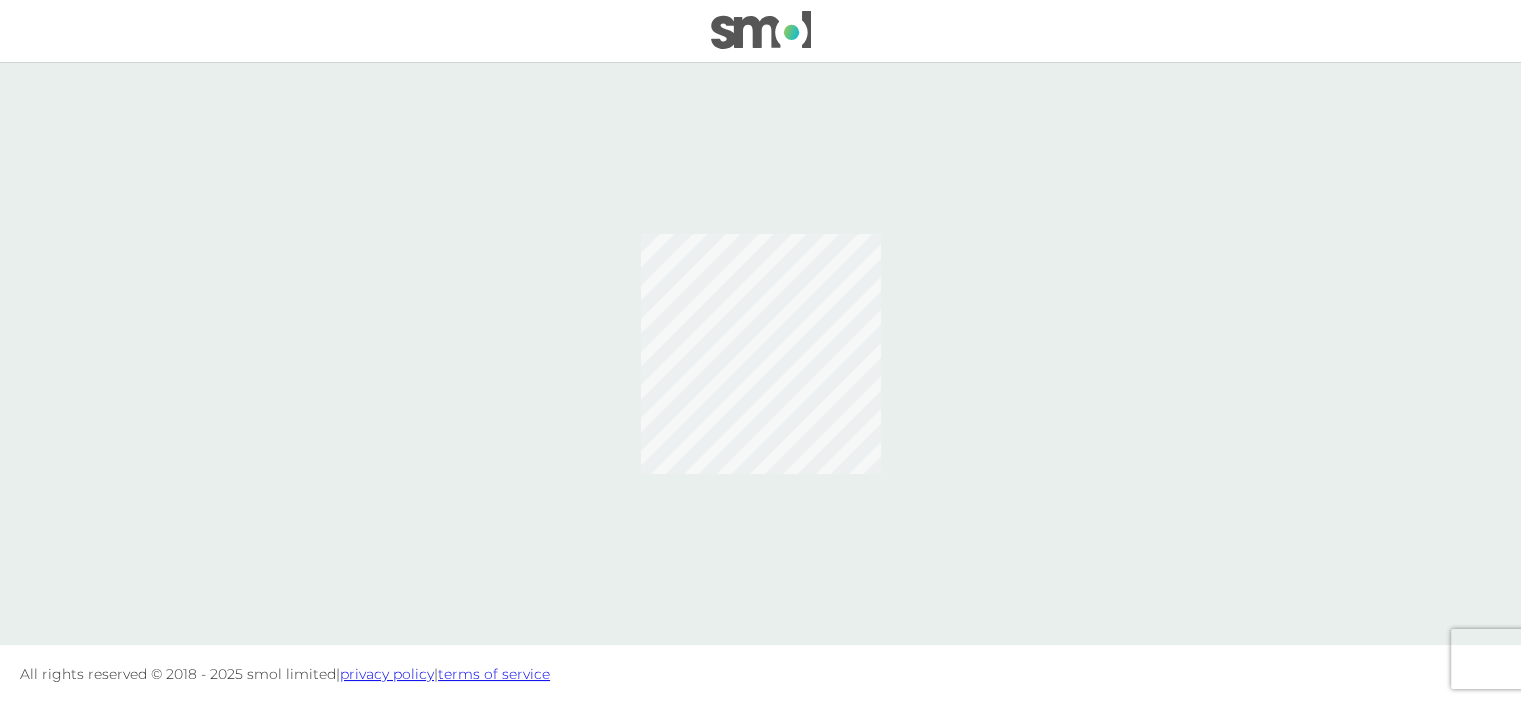 scroll, scrollTop: 0, scrollLeft: 0, axis: both 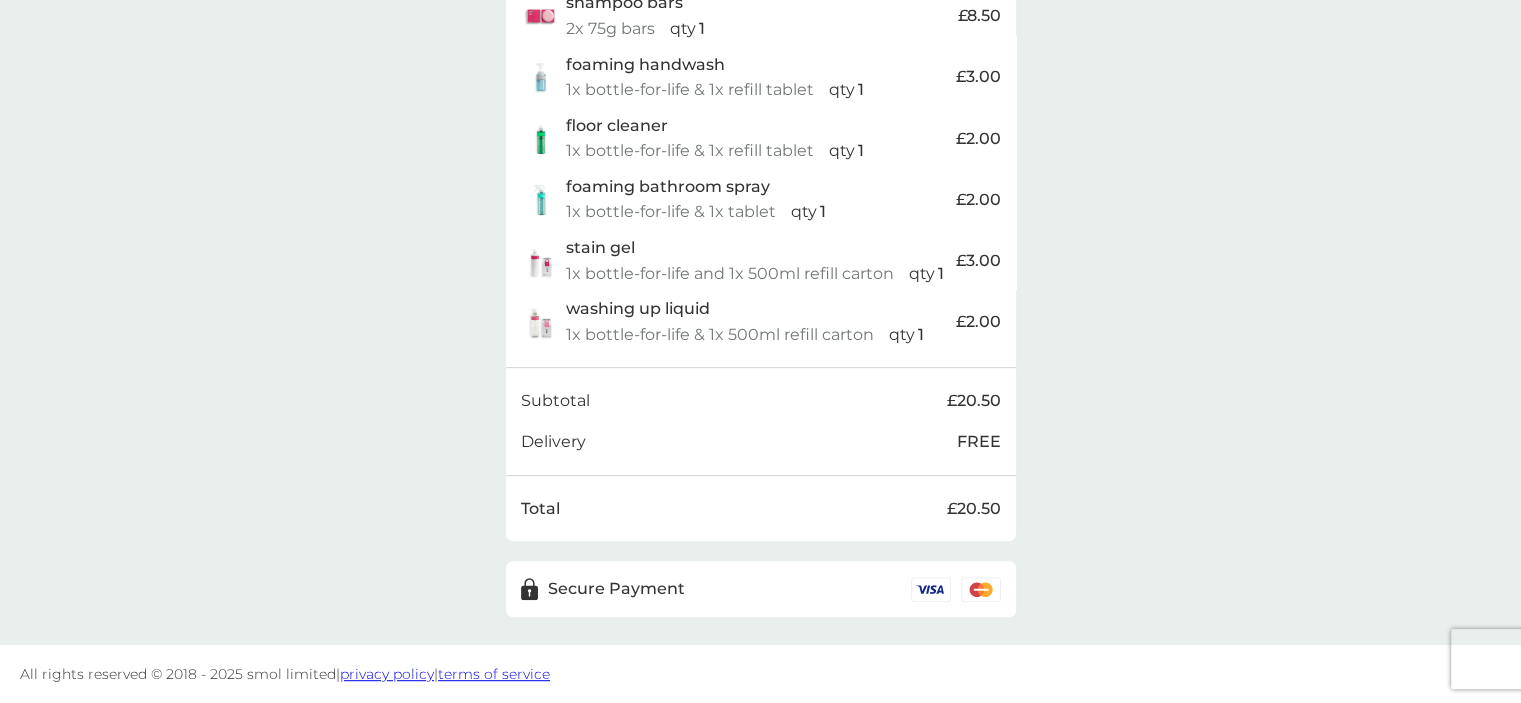 click 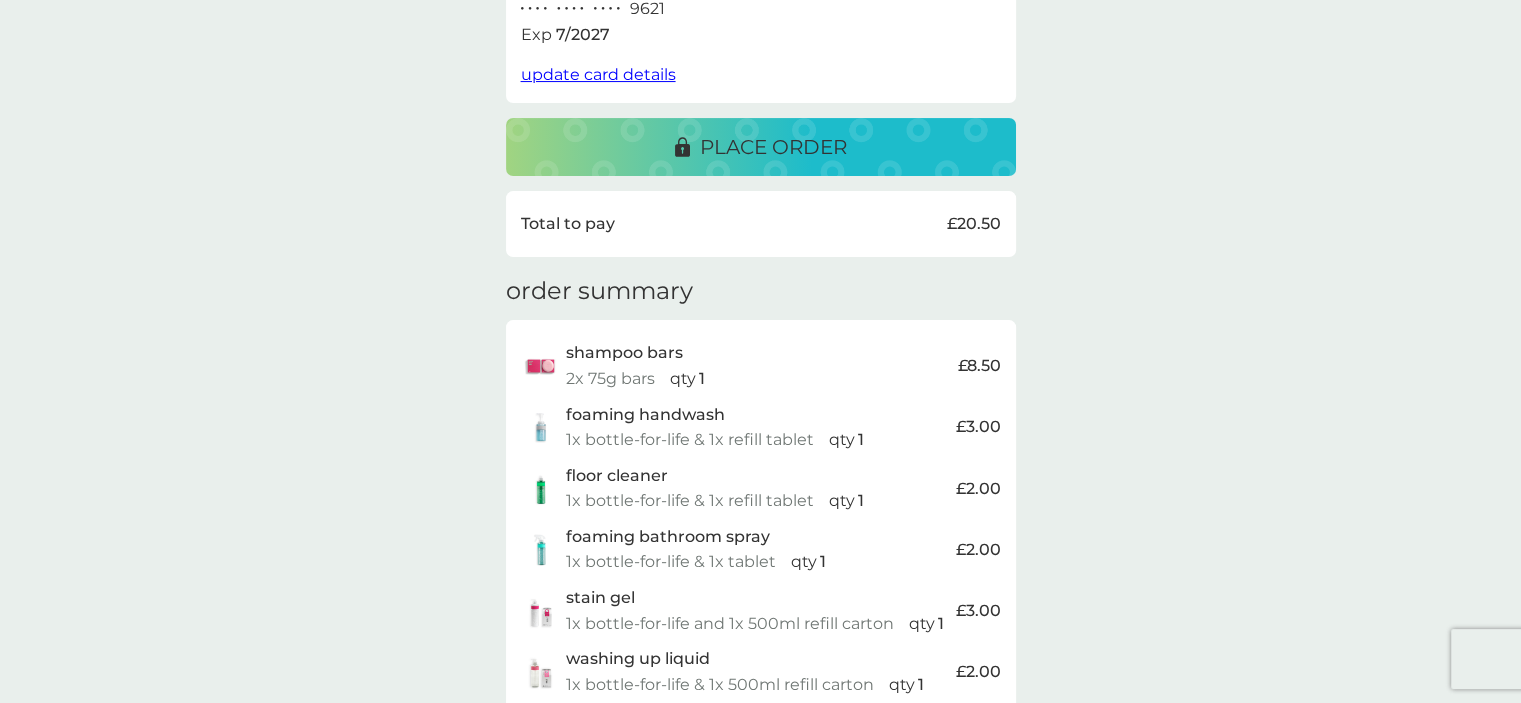scroll, scrollTop: 412, scrollLeft: 0, axis: vertical 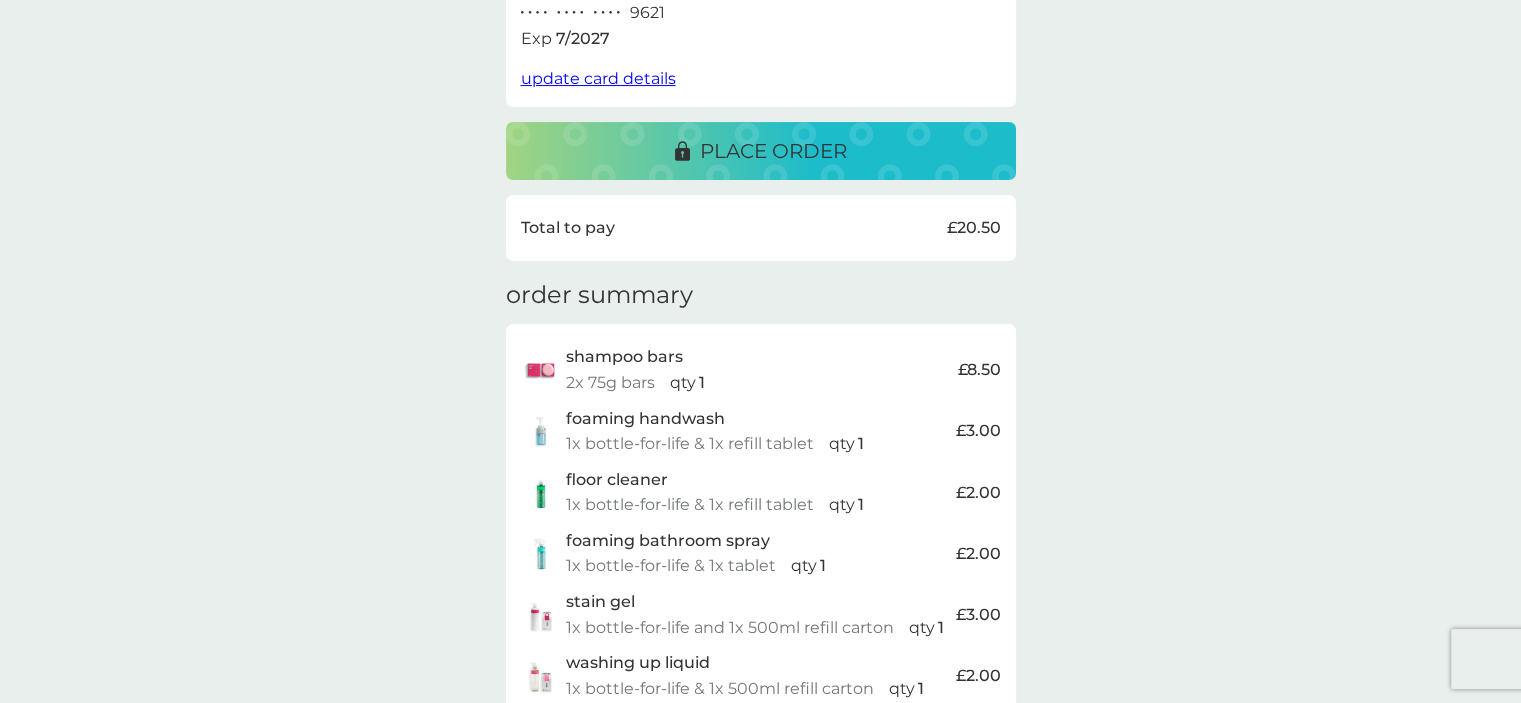click on "place order" at bounding box center (761, 151) 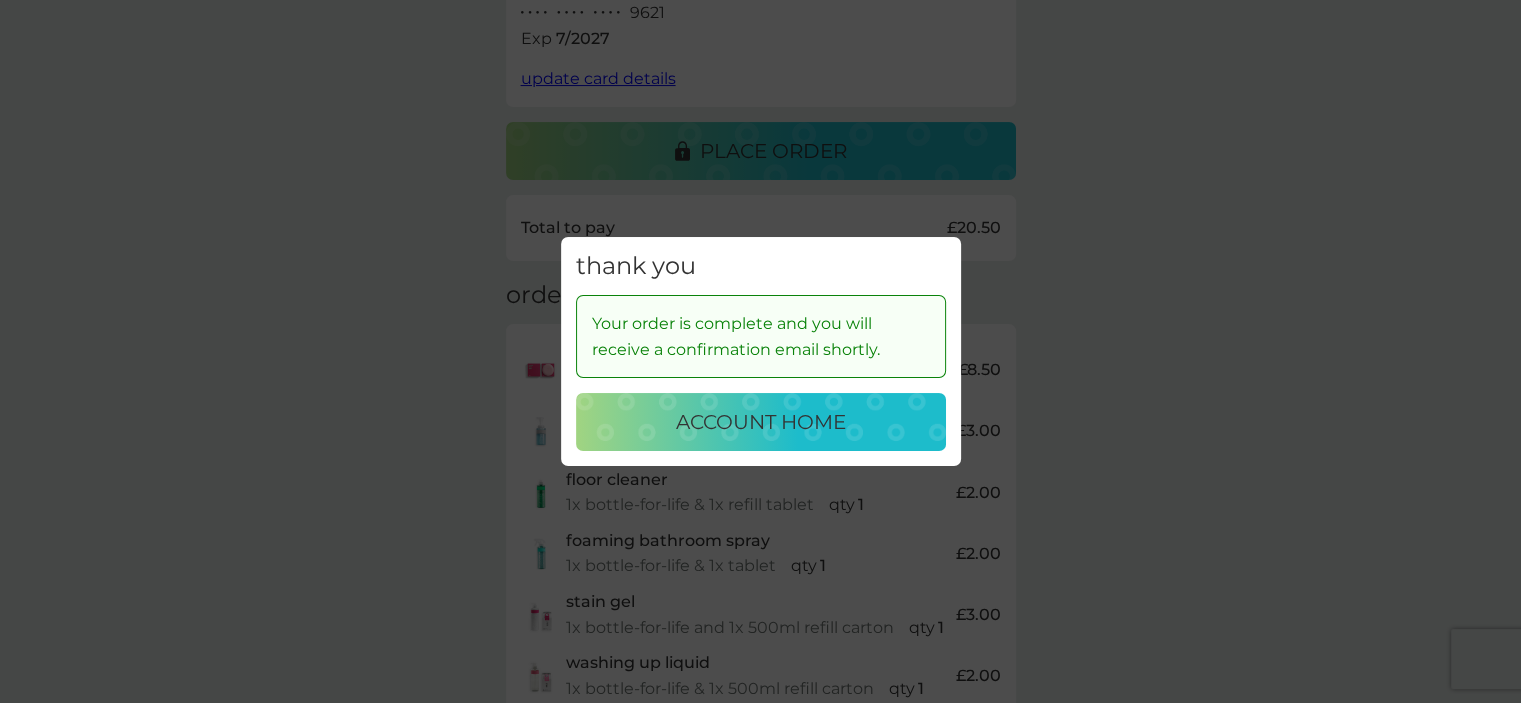 click on "account home" at bounding box center (761, 422) 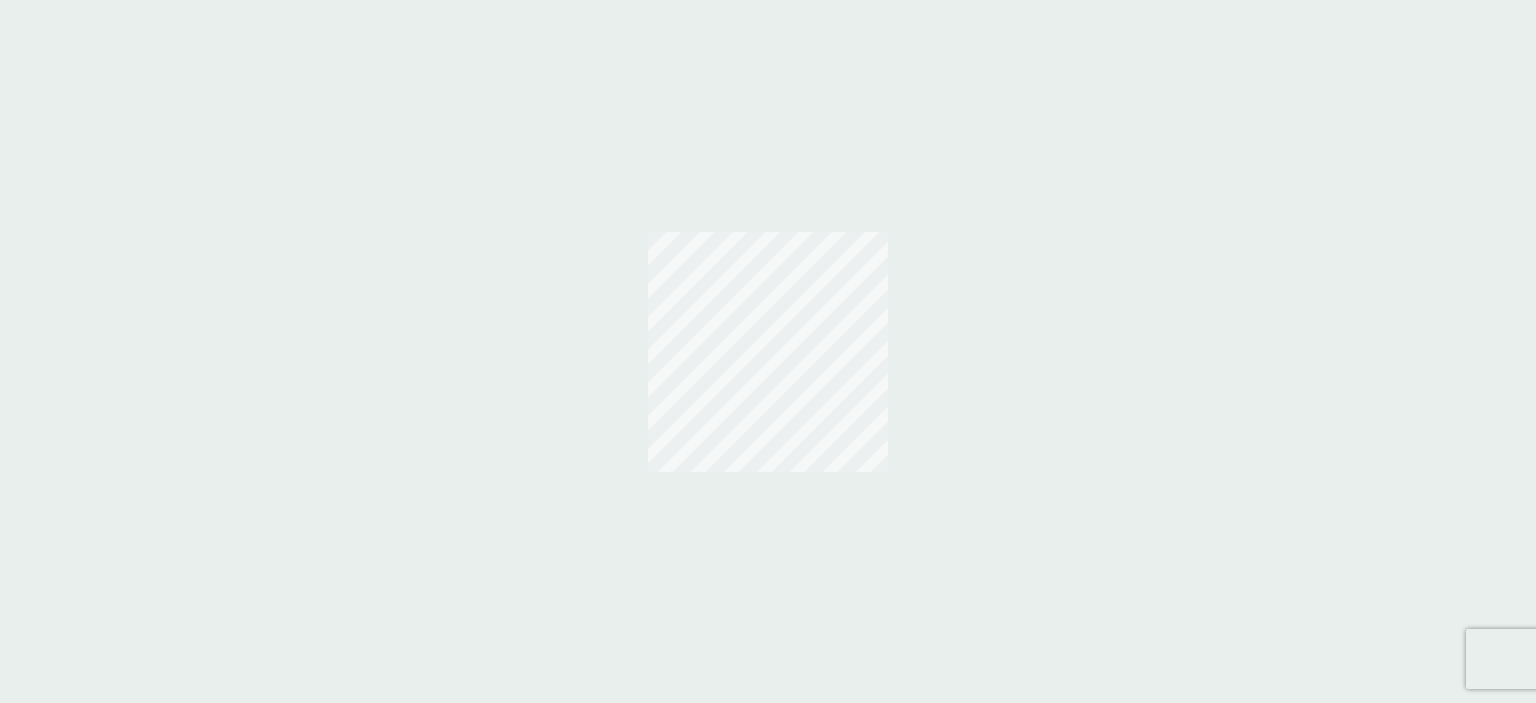 scroll, scrollTop: 0, scrollLeft: 0, axis: both 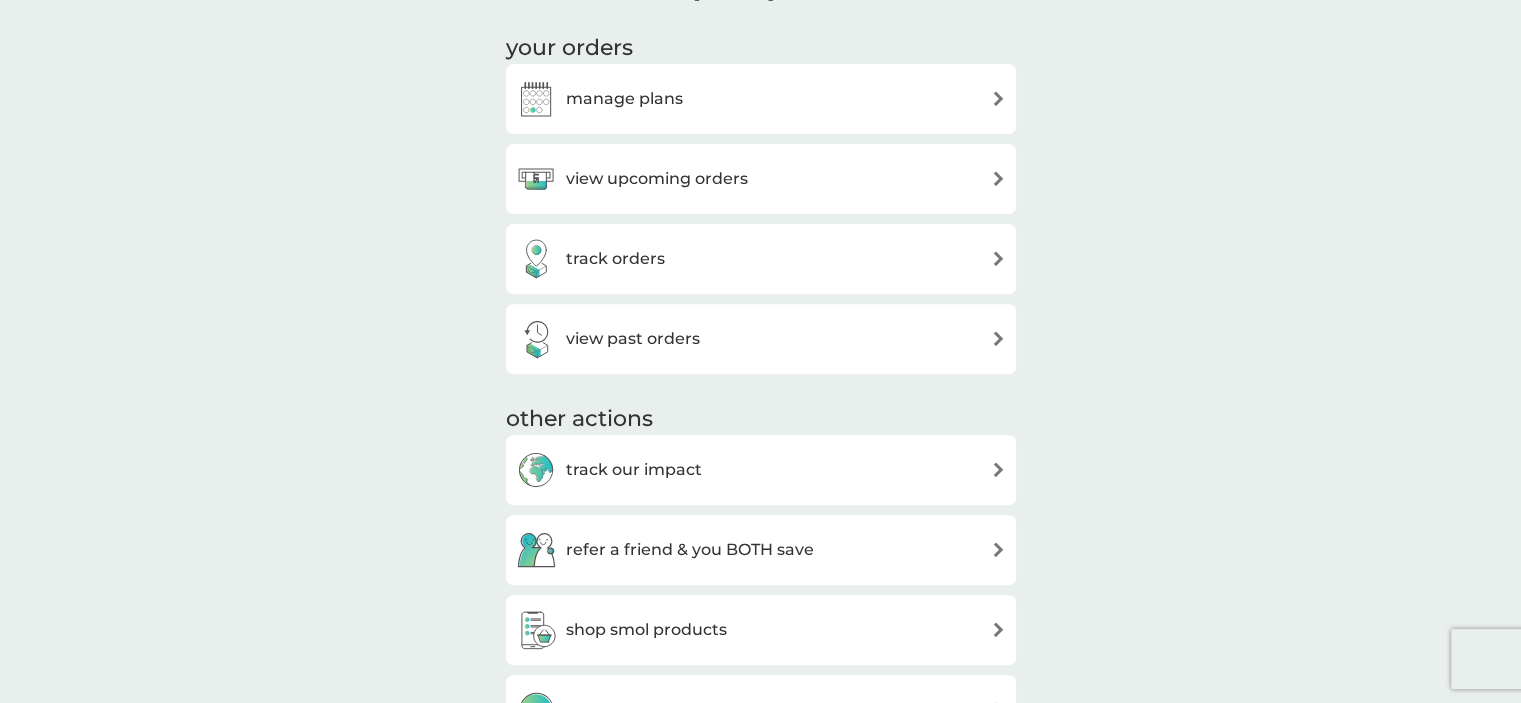 click at bounding box center (998, 178) 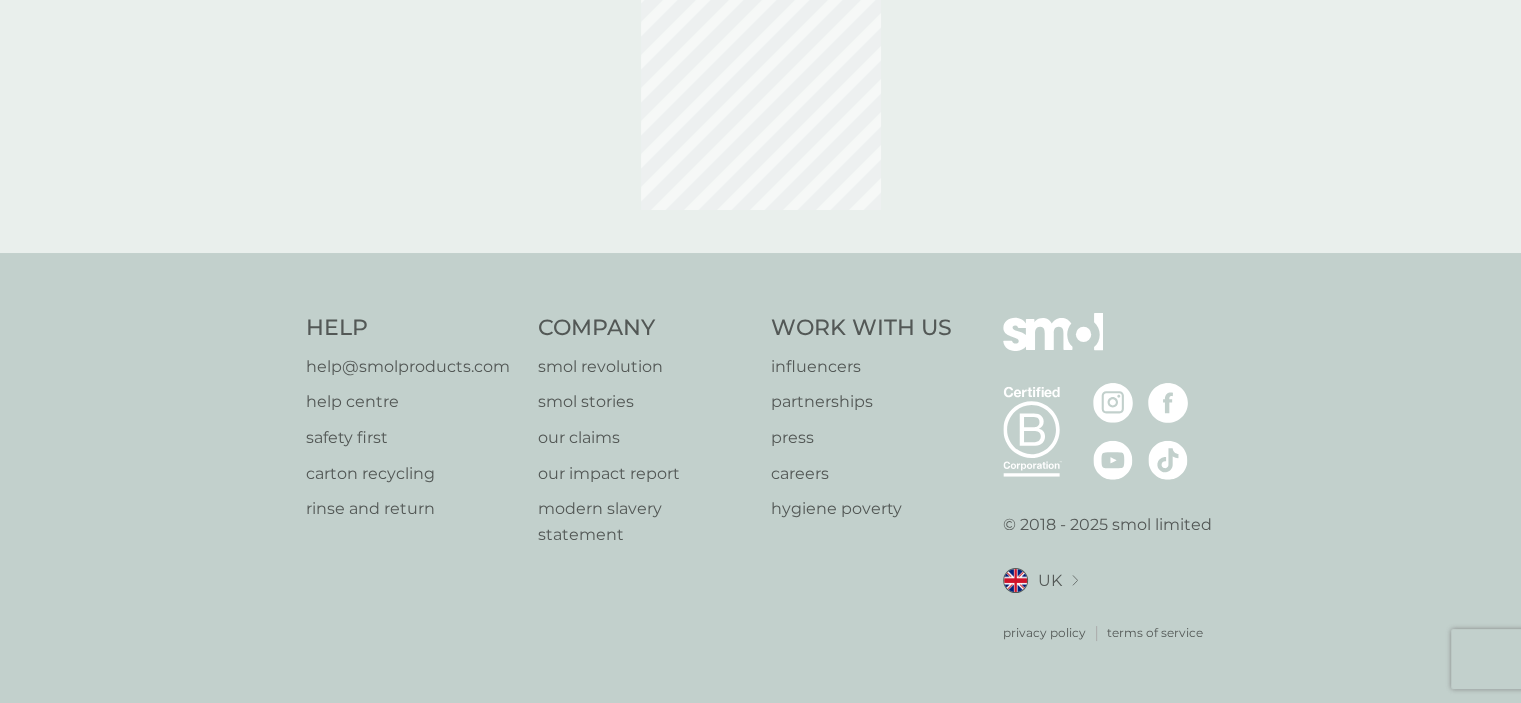 scroll, scrollTop: 0, scrollLeft: 0, axis: both 